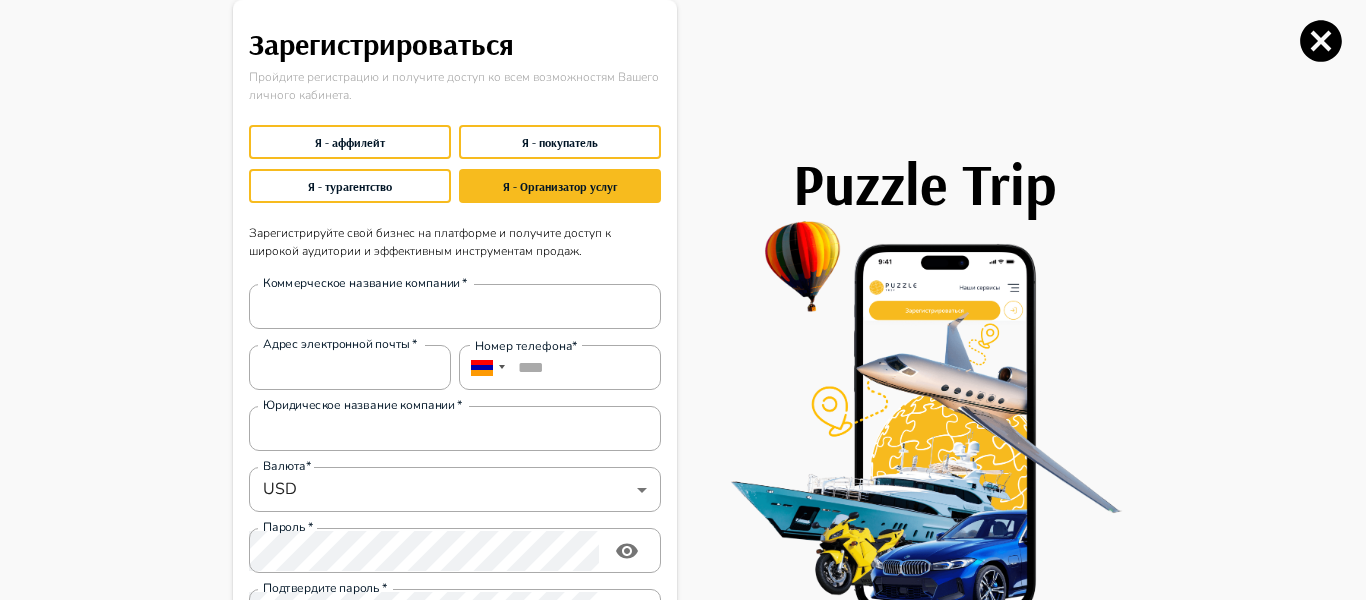 scroll, scrollTop: 0, scrollLeft: 0, axis: both 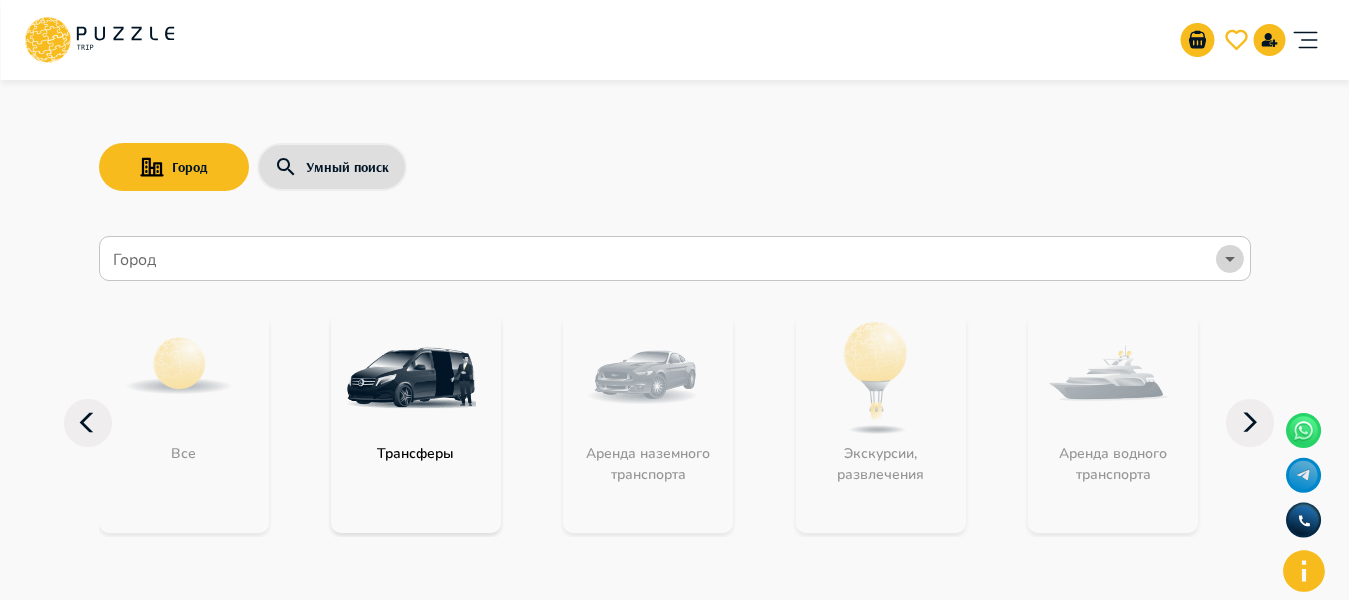 click 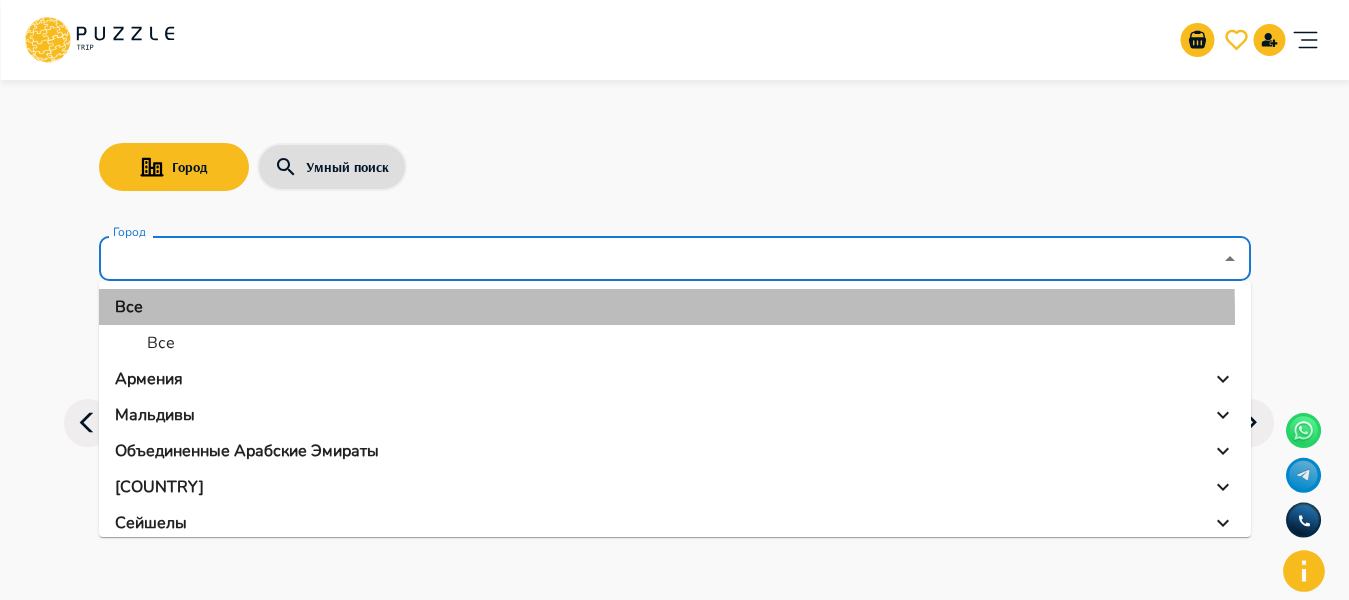 click on "Все" at bounding box center [675, 307] 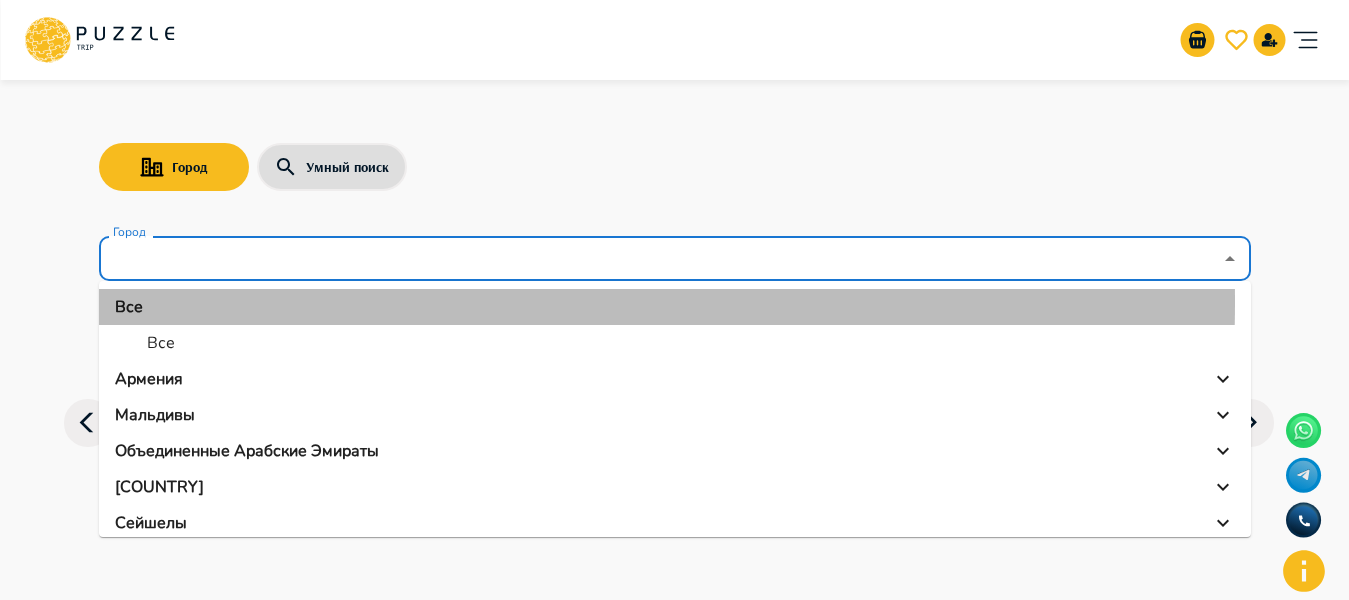 click on "Все" at bounding box center (129, 307) 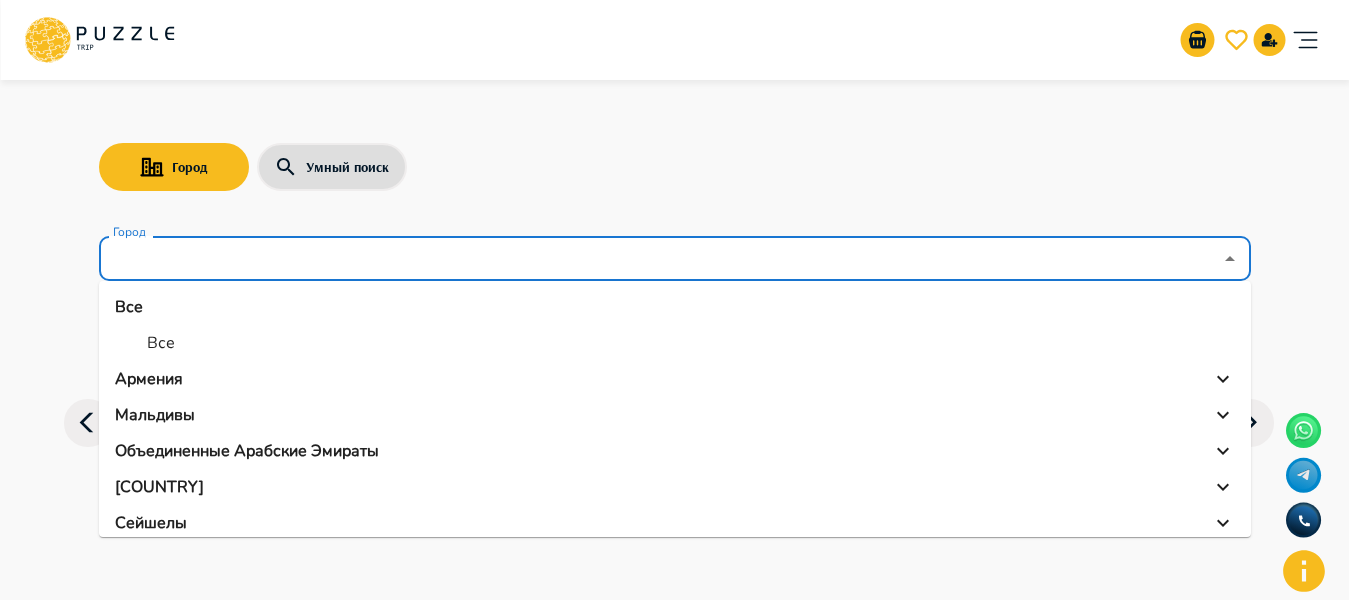 click on "Все" at bounding box center [161, 343] 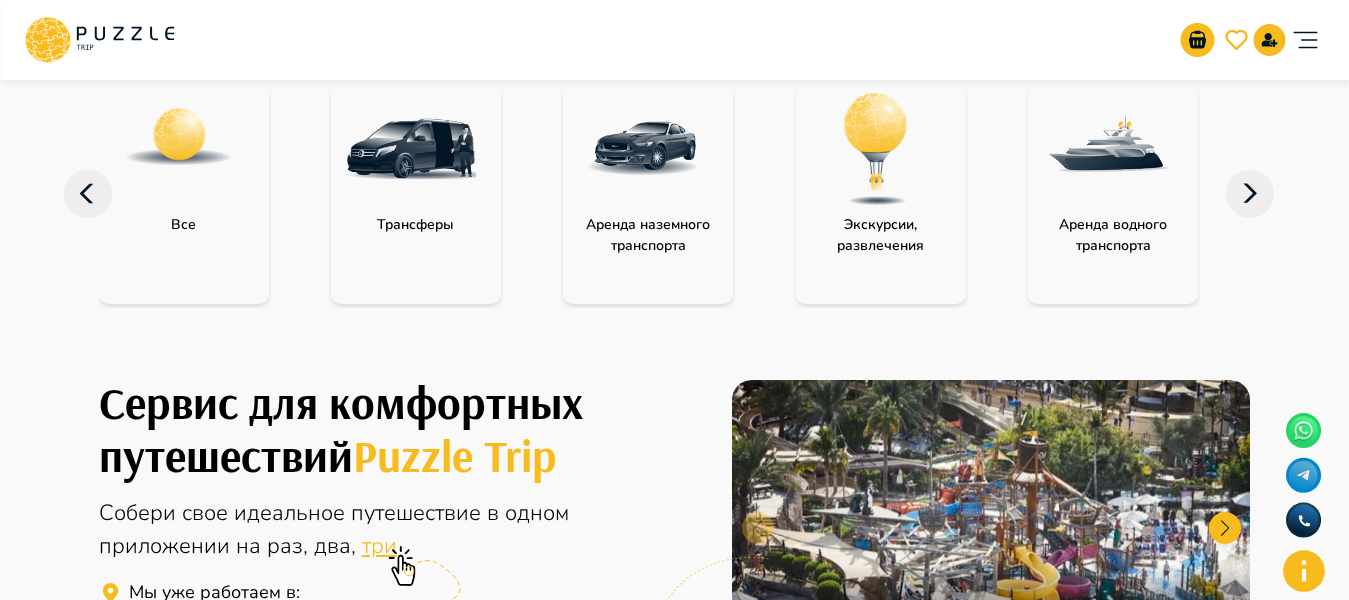 scroll, scrollTop: 237, scrollLeft: 0, axis: vertical 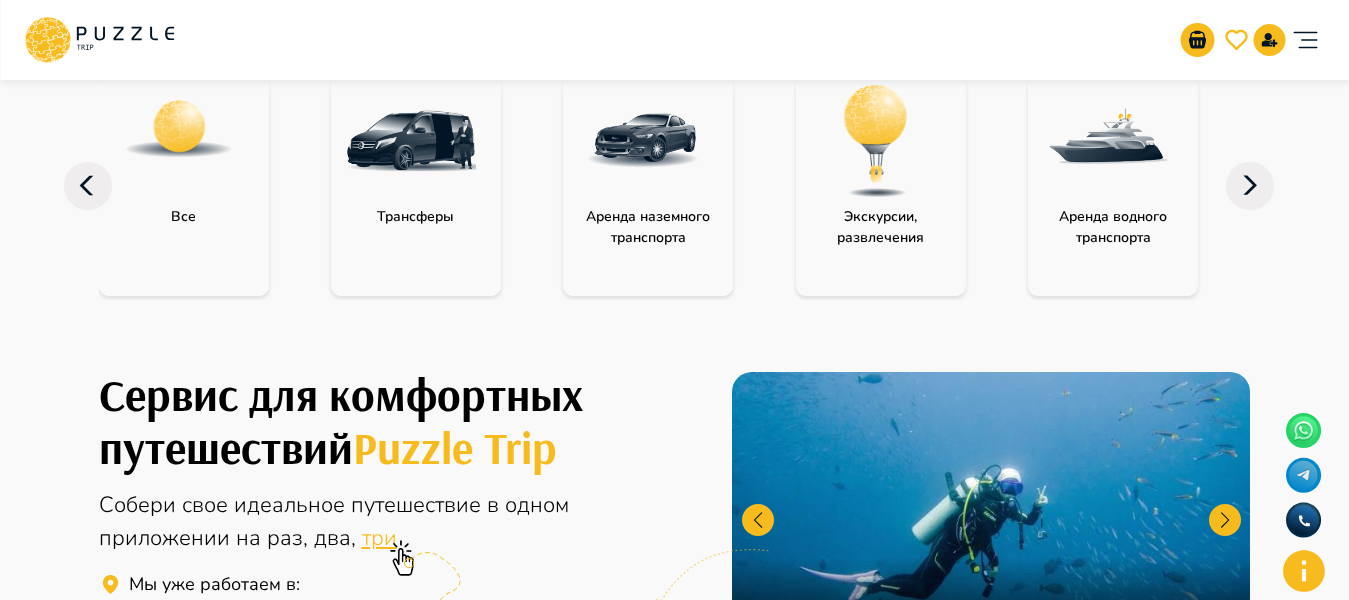 click on "Все" at bounding box center (183, 216) 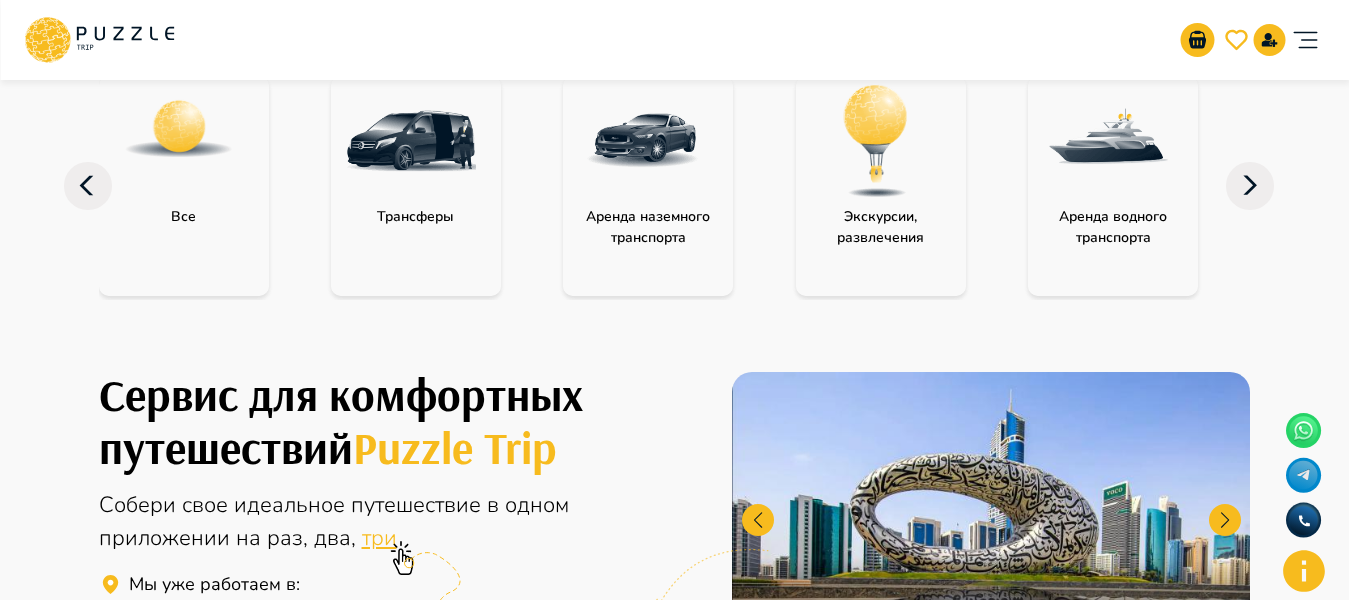 click at bounding box center (179, 129) 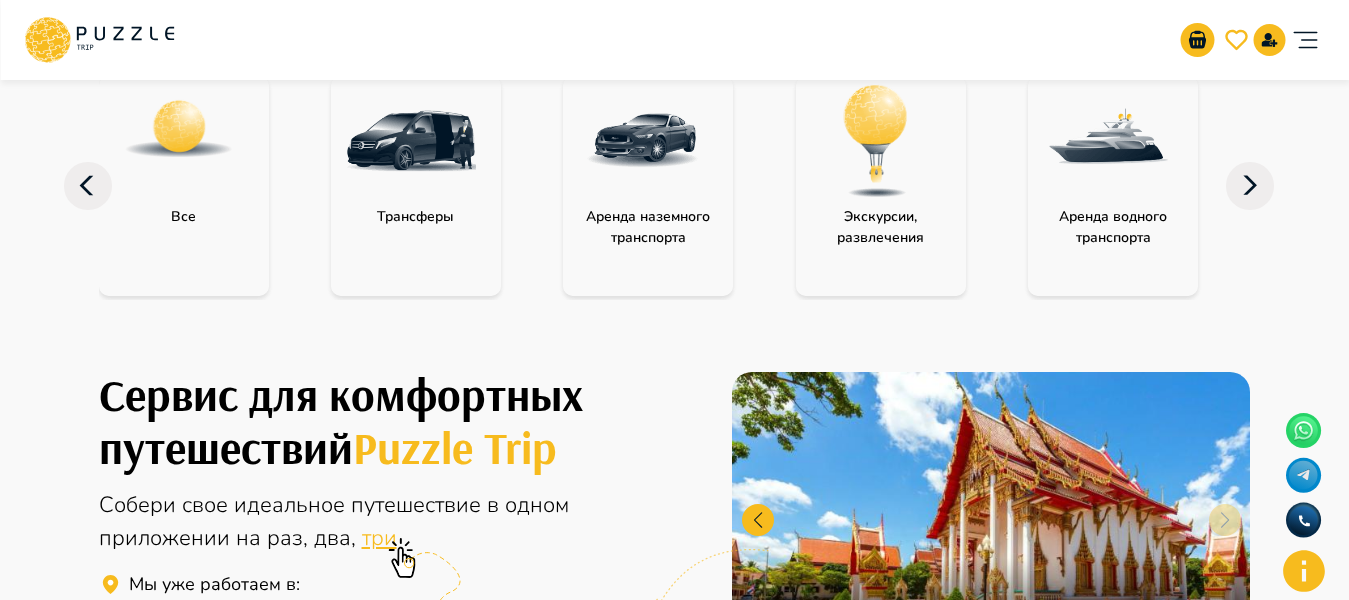 click at bounding box center (179, 129) 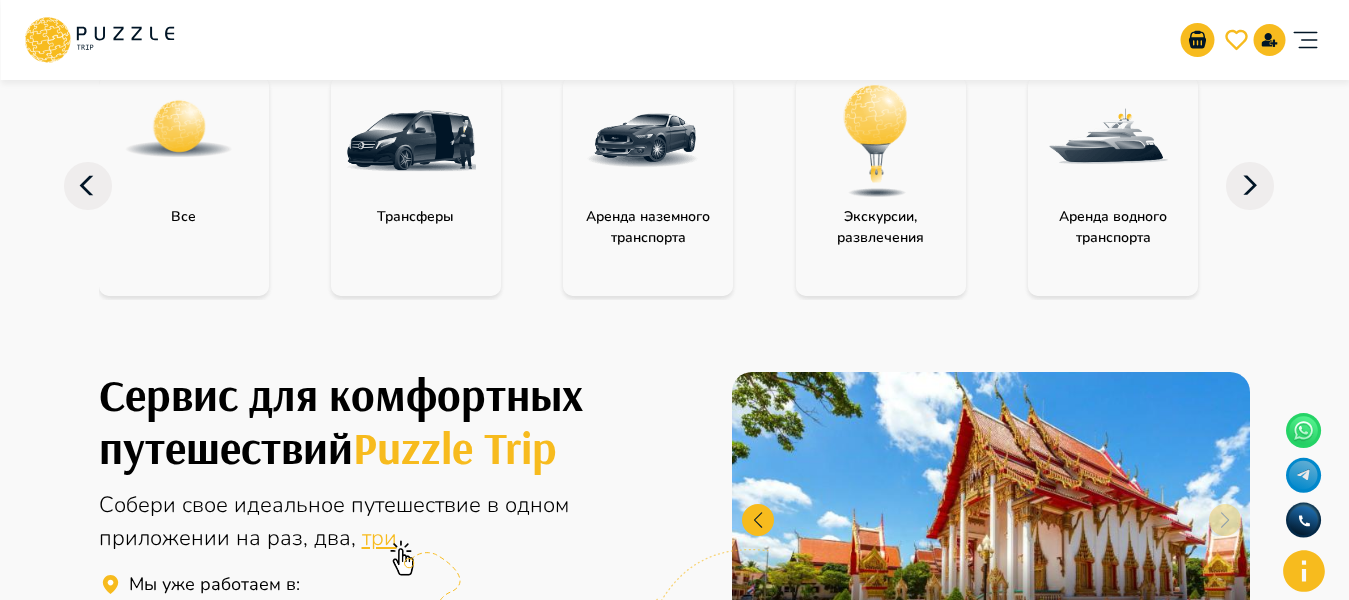click at bounding box center [179, 129] 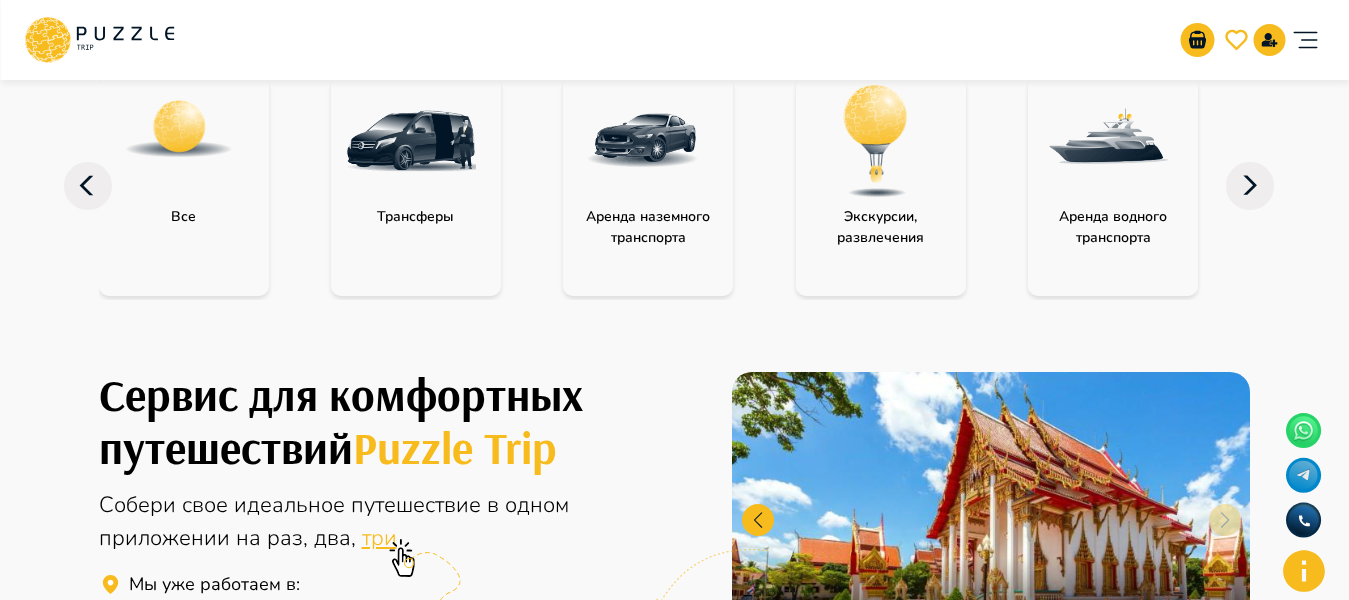 click at bounding box center [179, 129] 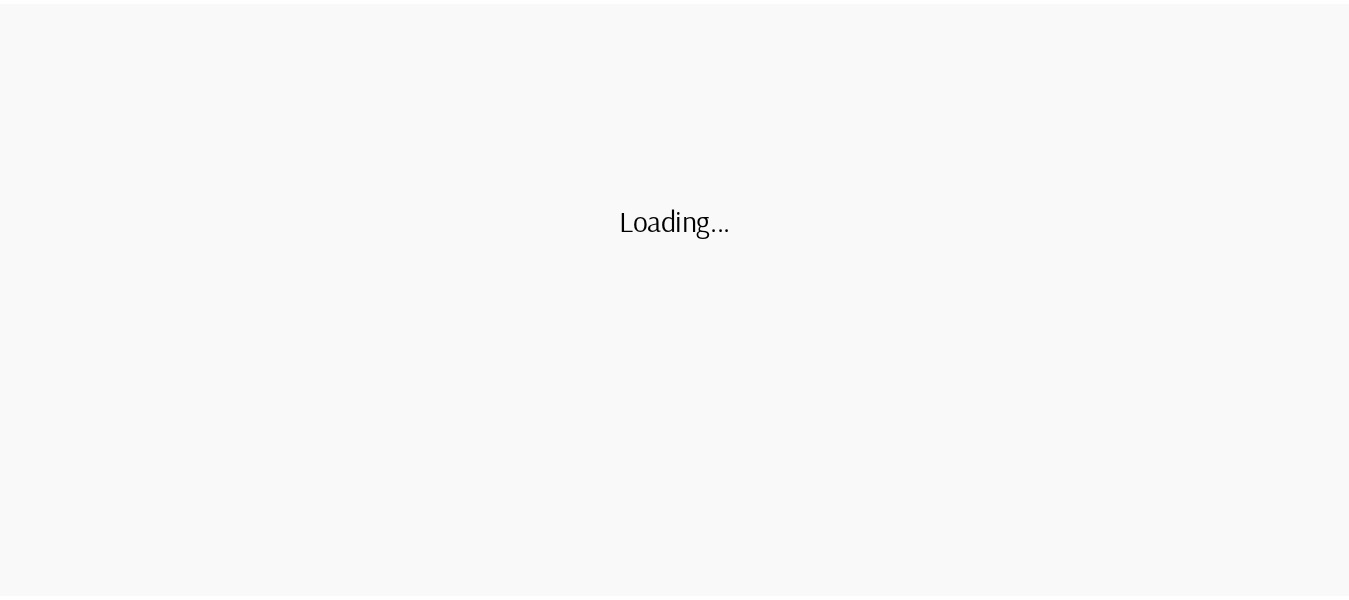 scroll, scrollTop: 0, scrollLeft: 0, axis: both 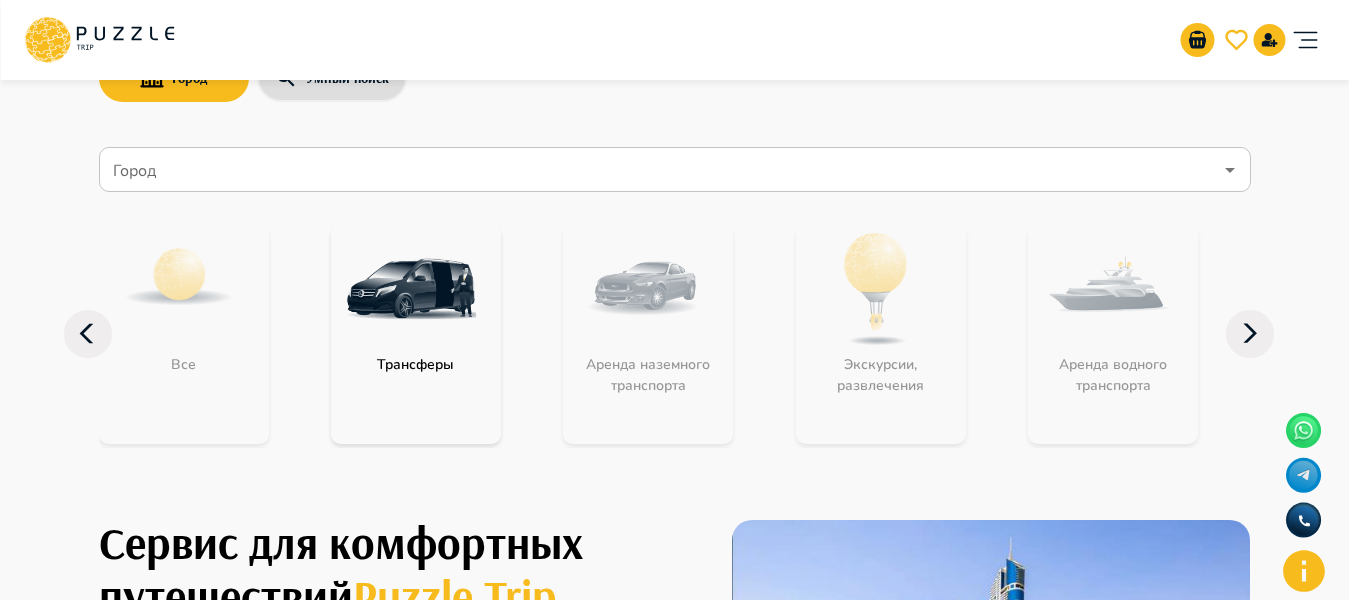 click at bounding box center (411, 289) 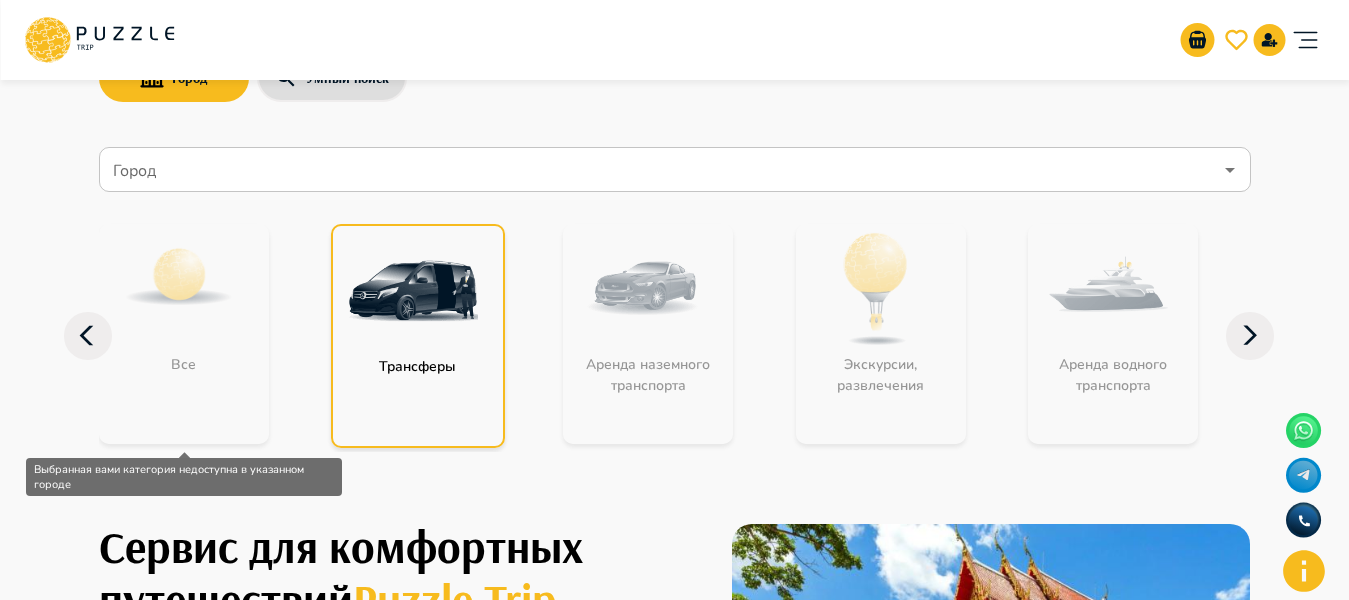 click on "Все" at bounding box center [184, 334] 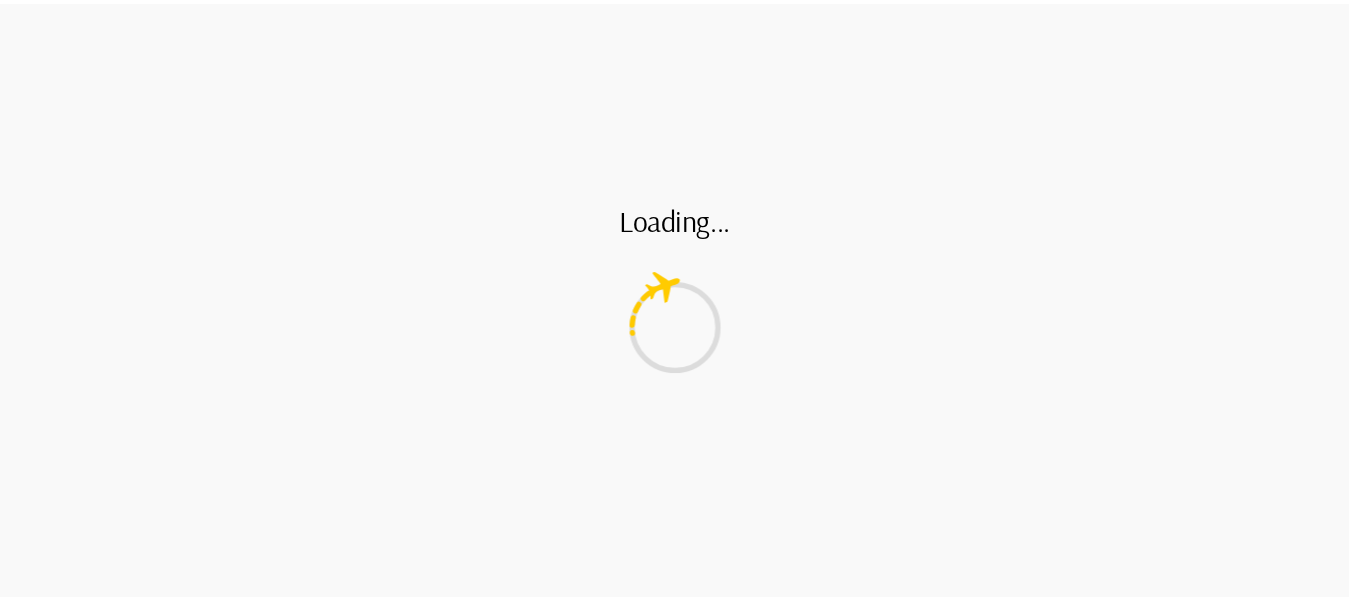 scroll, scrollTop: 0, scrollLeft: 0, axis: both 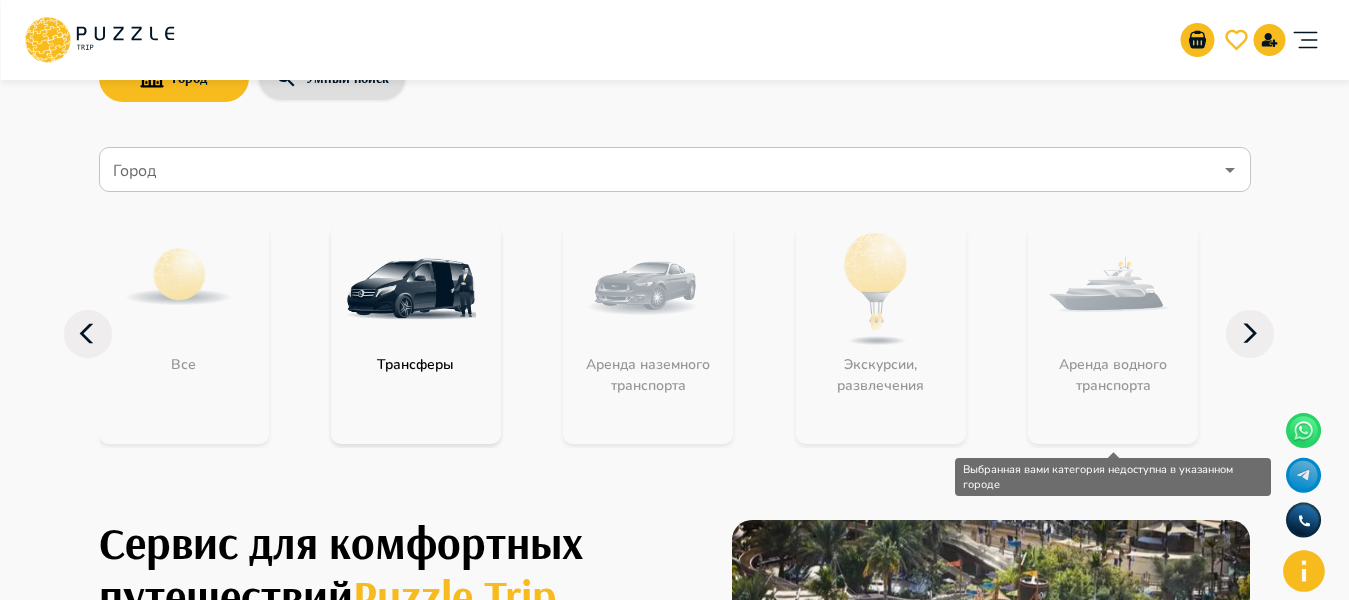 click on "Аренда водного транспорта" at bounding box center [1113, 334] 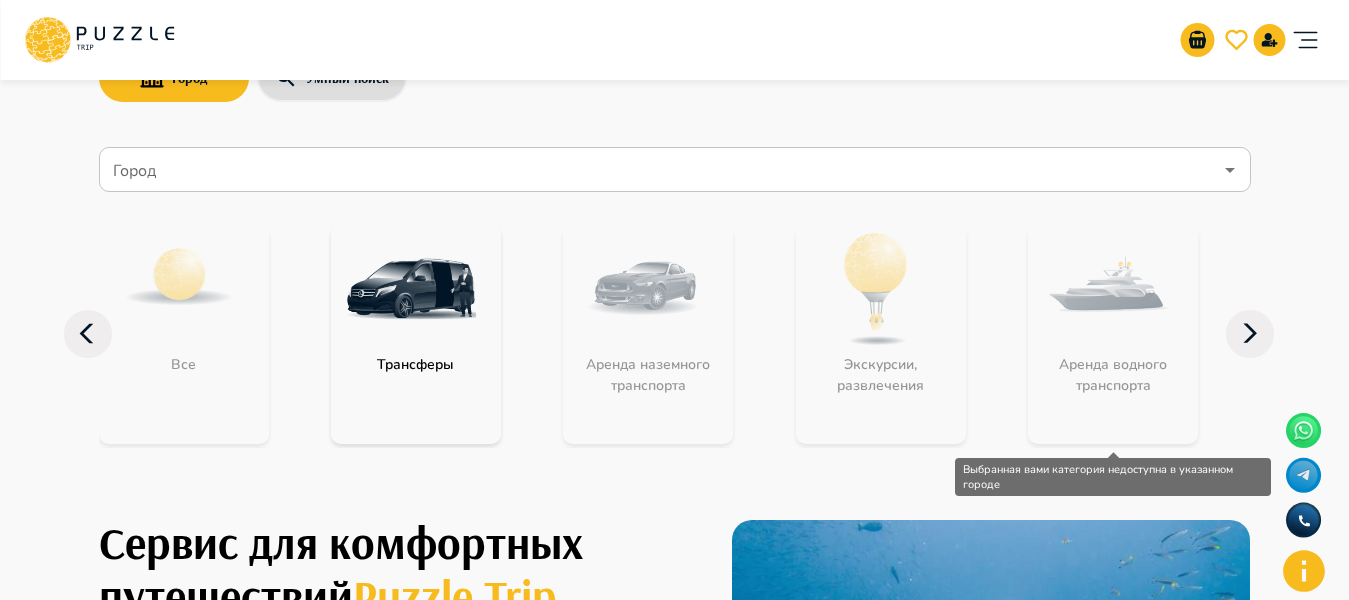 click on "Аренда водного транспорта" at bounding box center (1113, 334) 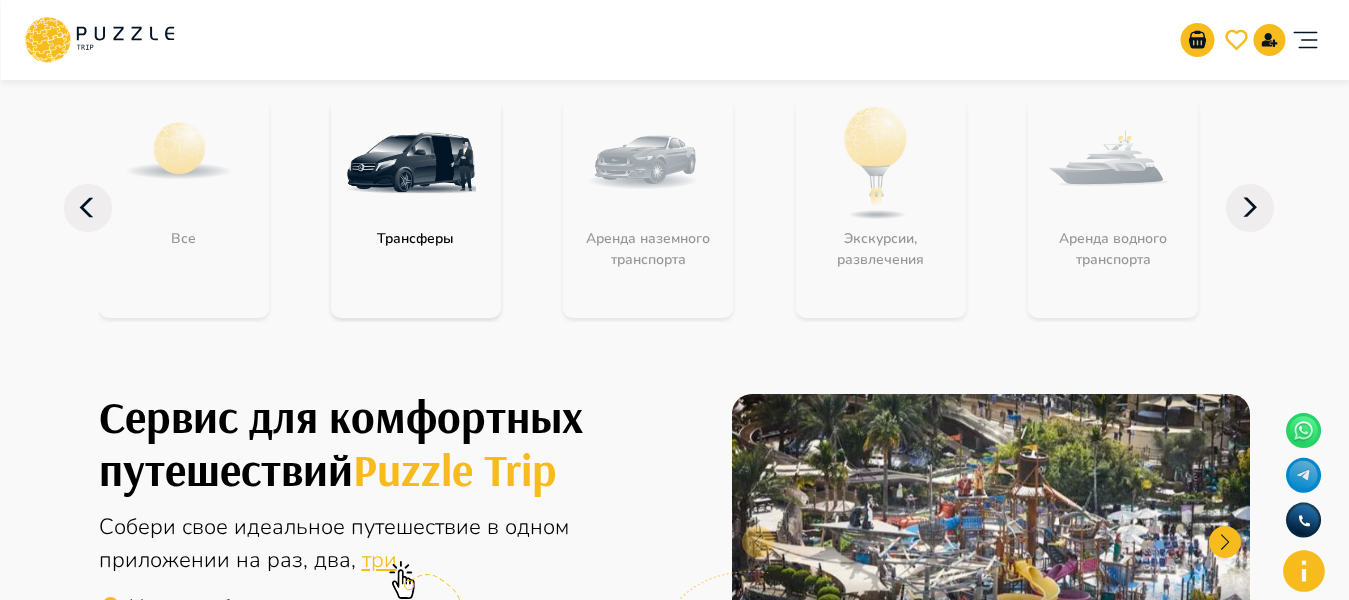 scroll, scrollTop: 163, scrollLeft: 0, axis: vertical 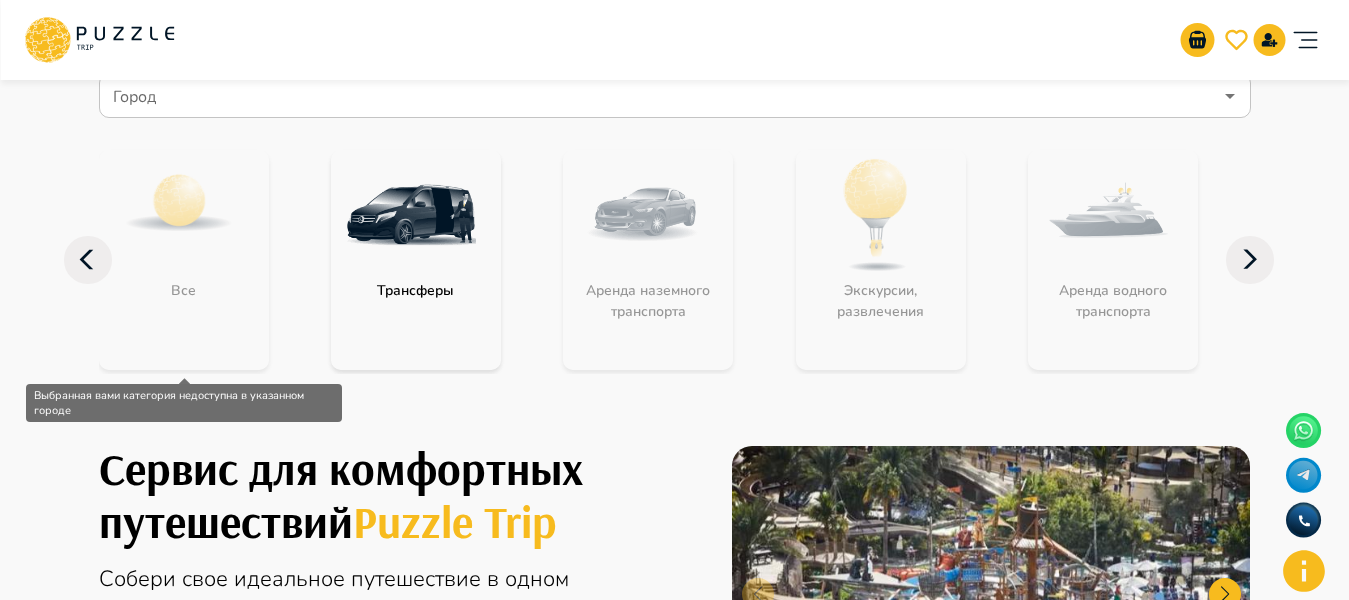 click on "Все" at bounding box center [184, 260] 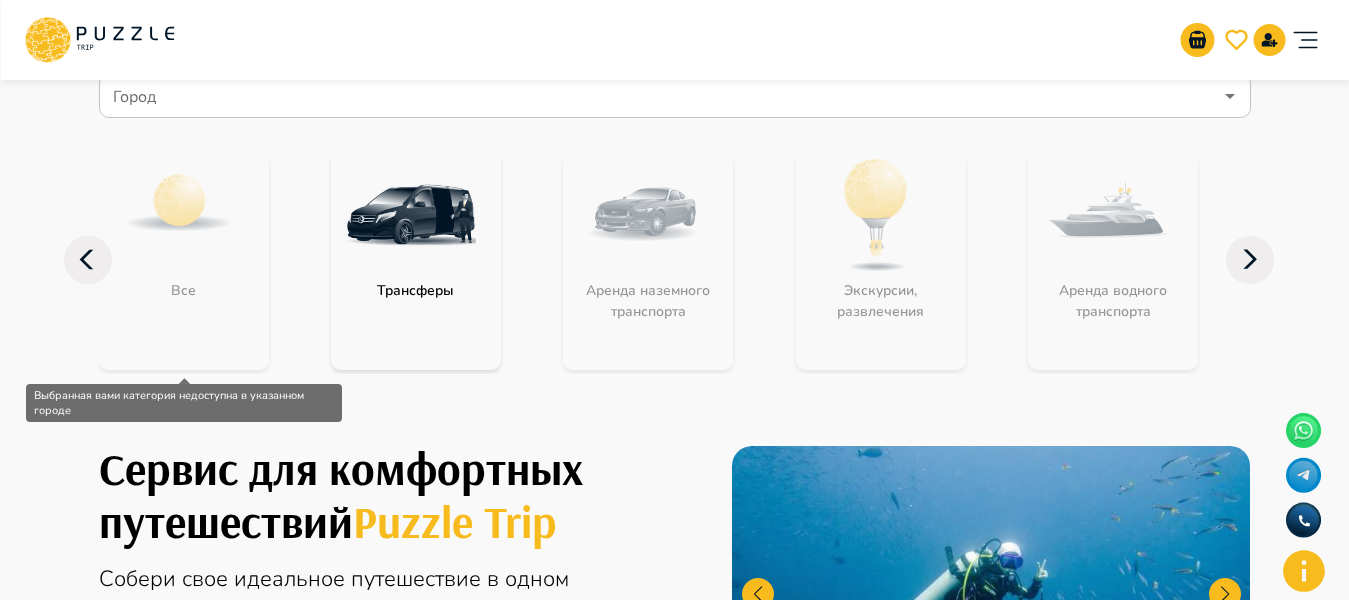 click on "Все" at bounding box center (184, 260) 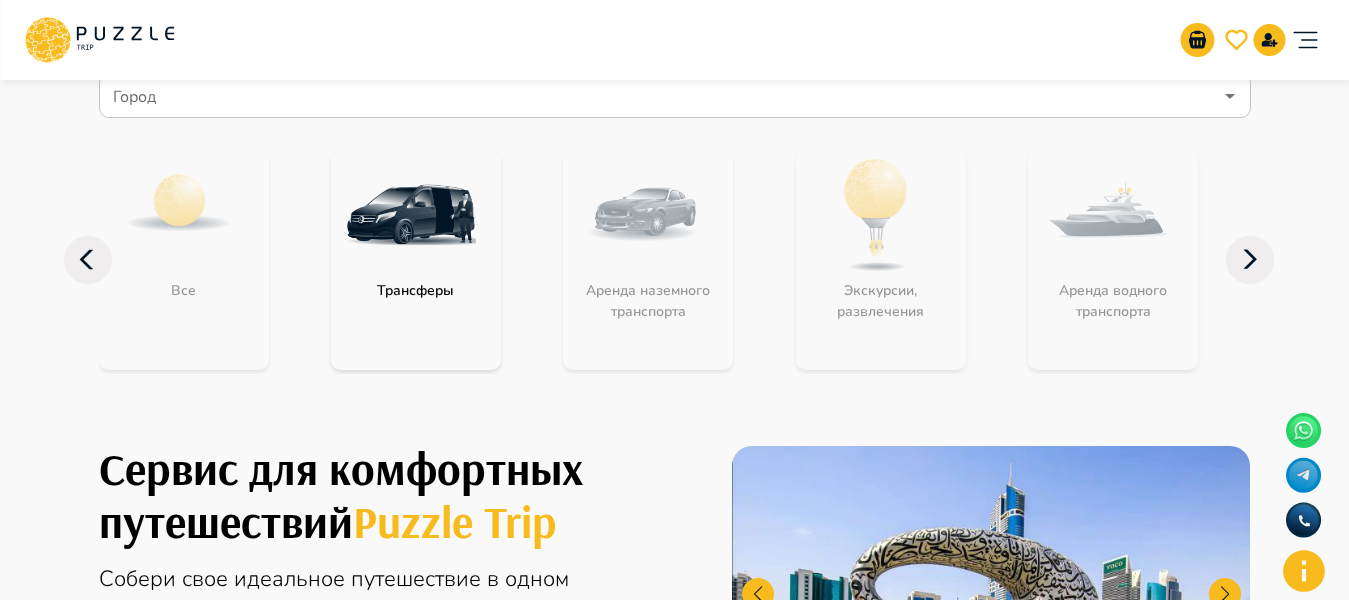 click 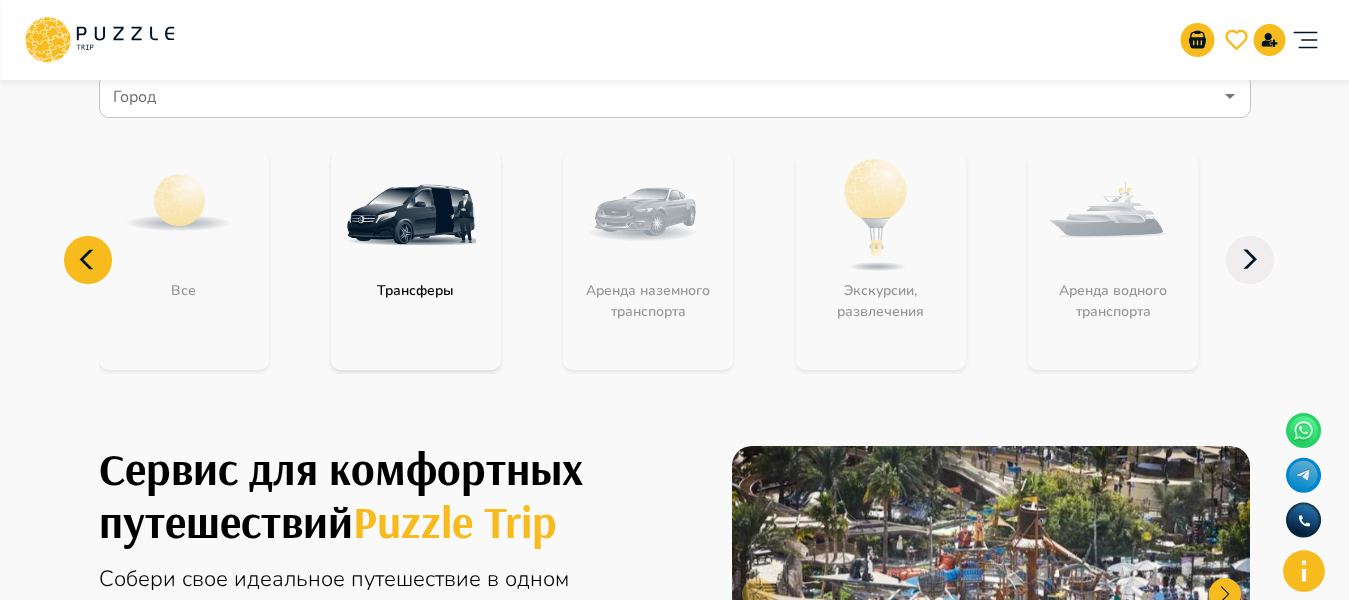 click on "Город" at bounding box center (675, 95) 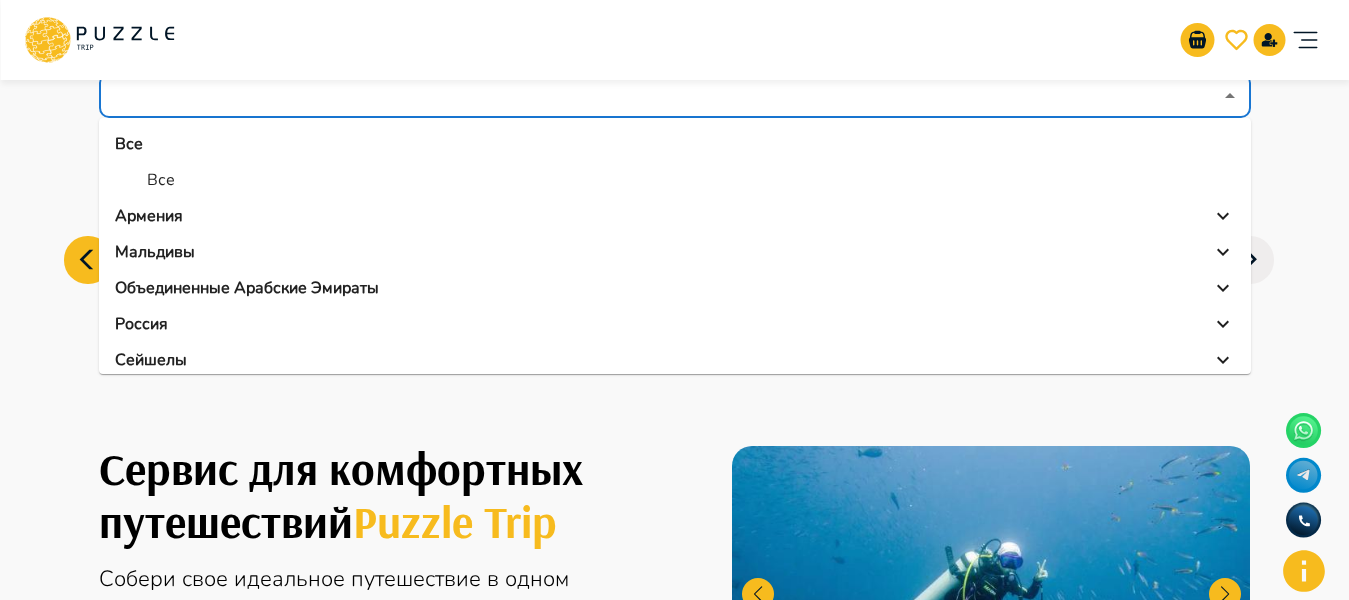 click on "Все" at bounding box center (161, 180) 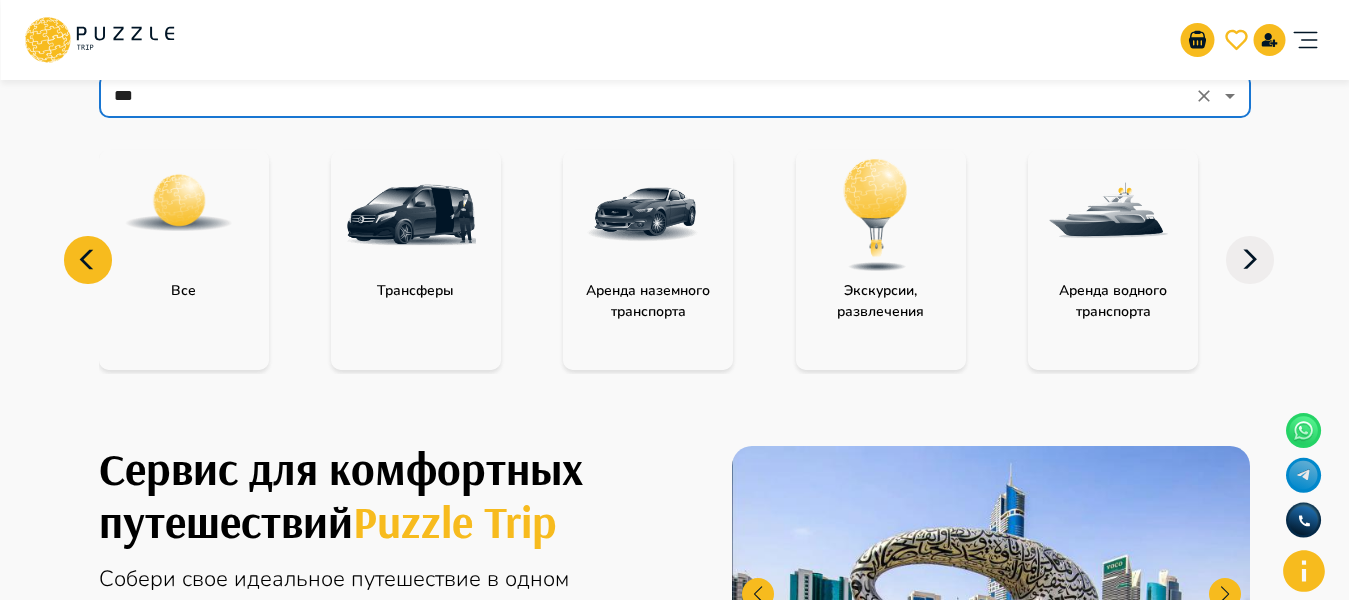 click at bounding box center [179, 203] 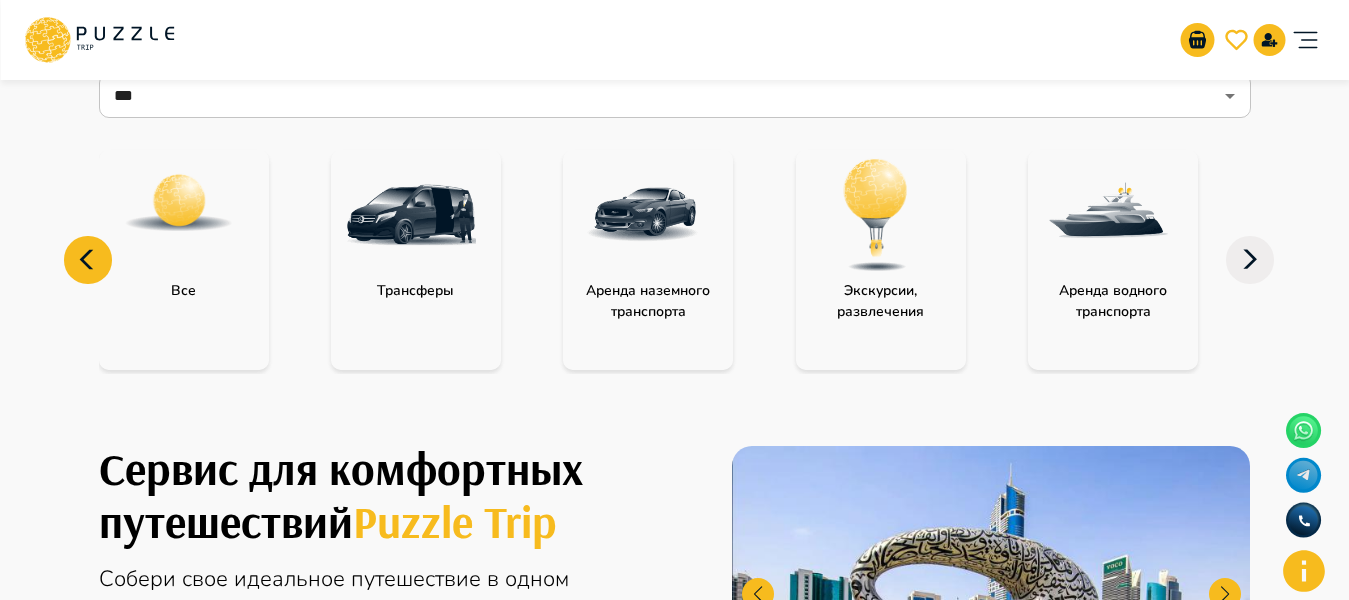 click at bounding box center [179, 203] 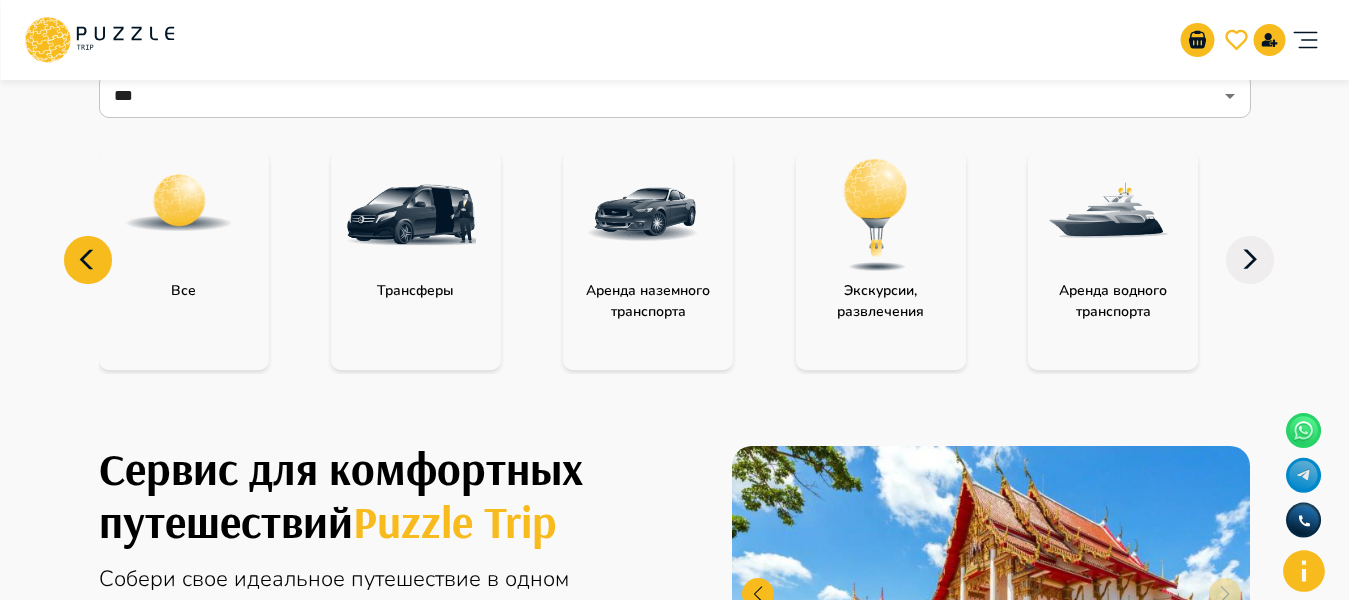 click at bounding box center (179, 203) 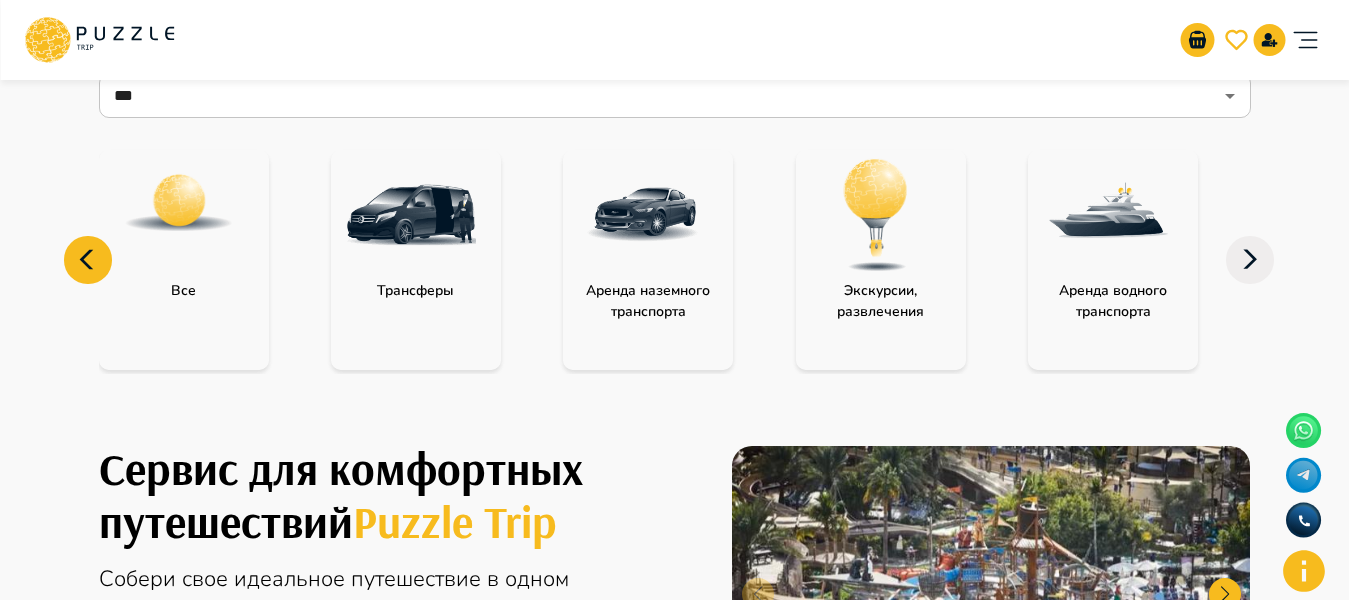 click at bounding box center (179, 203) 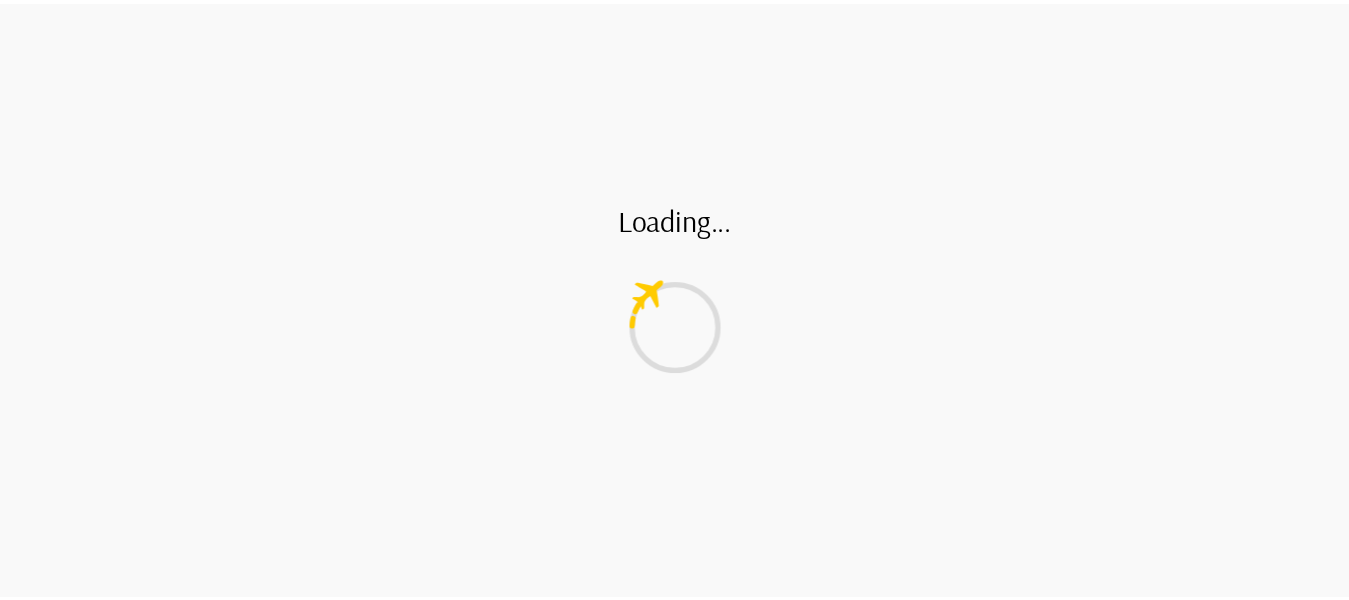 scroll, scrollTop: 0, scrollLeft: 0, axis: both 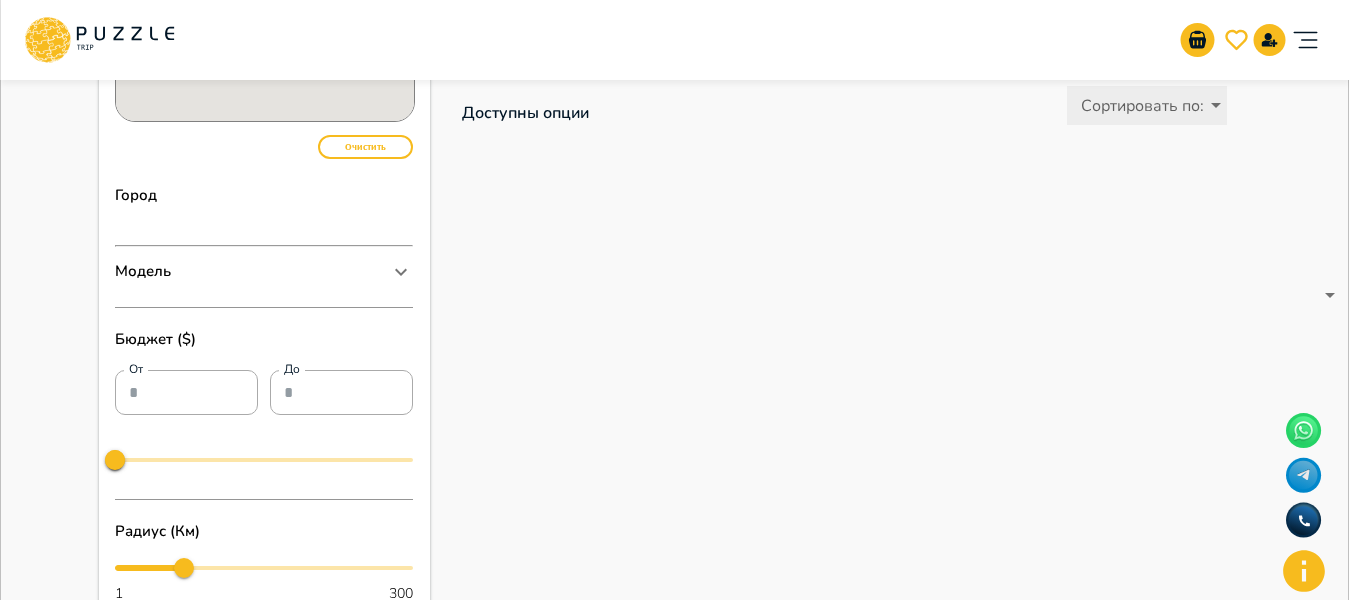 click 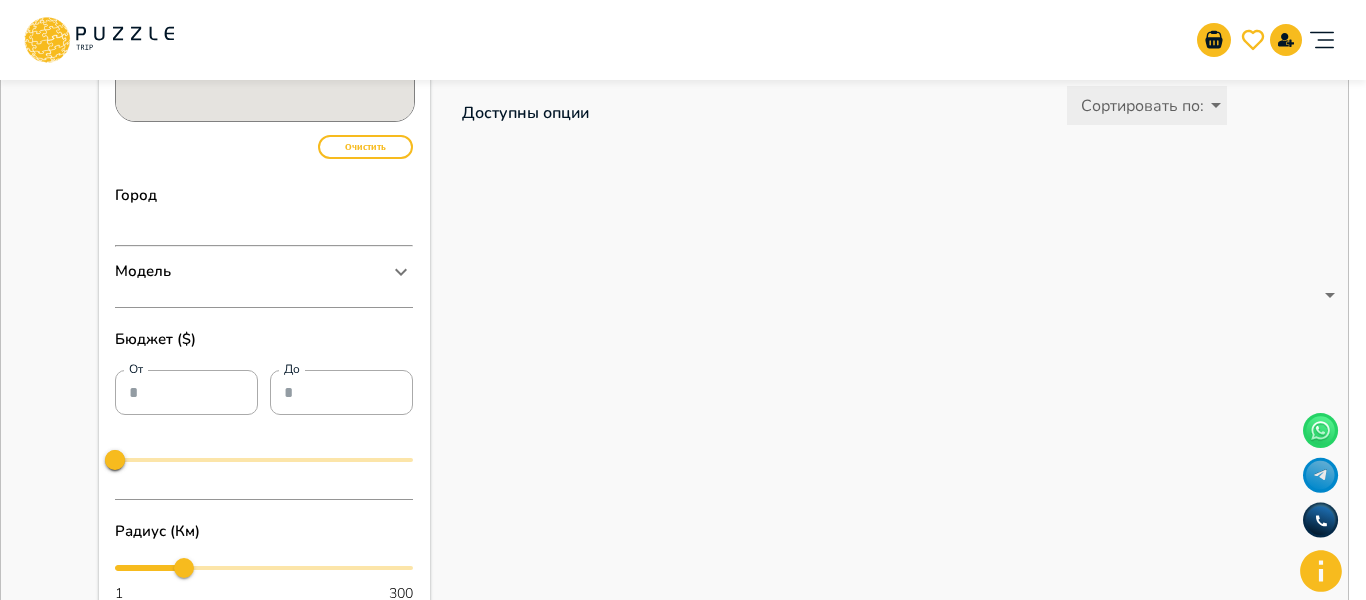 click 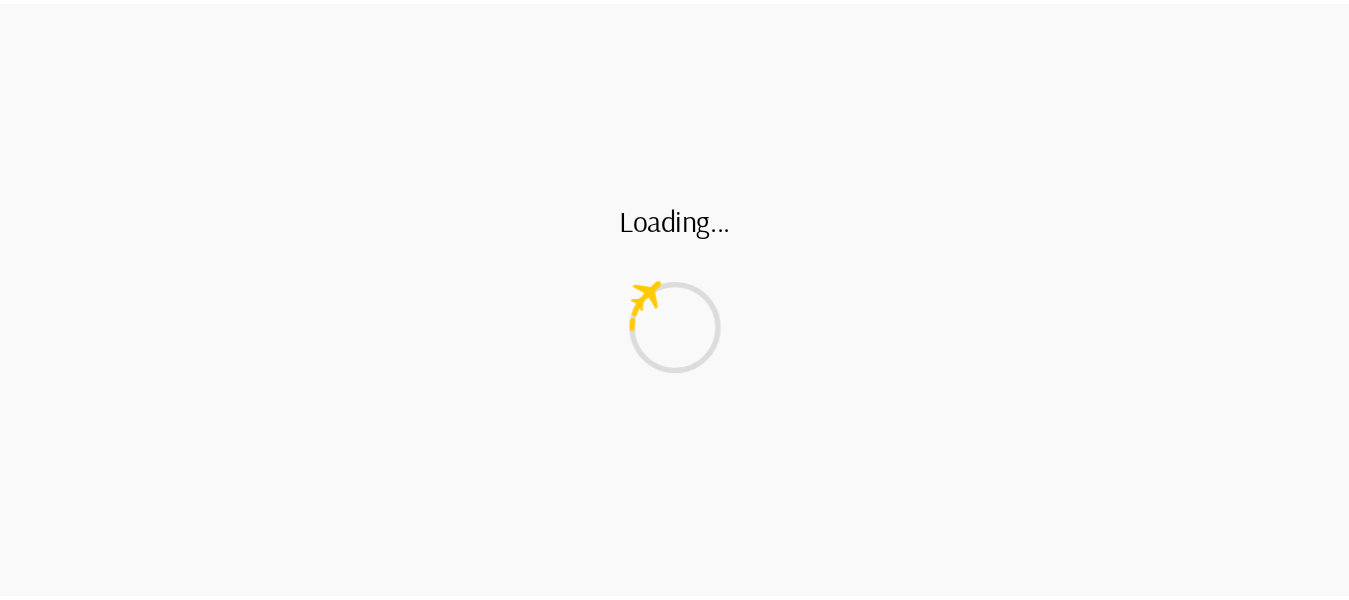 scroll, scrollTop: 0, scrollLeft: 0, axis: both 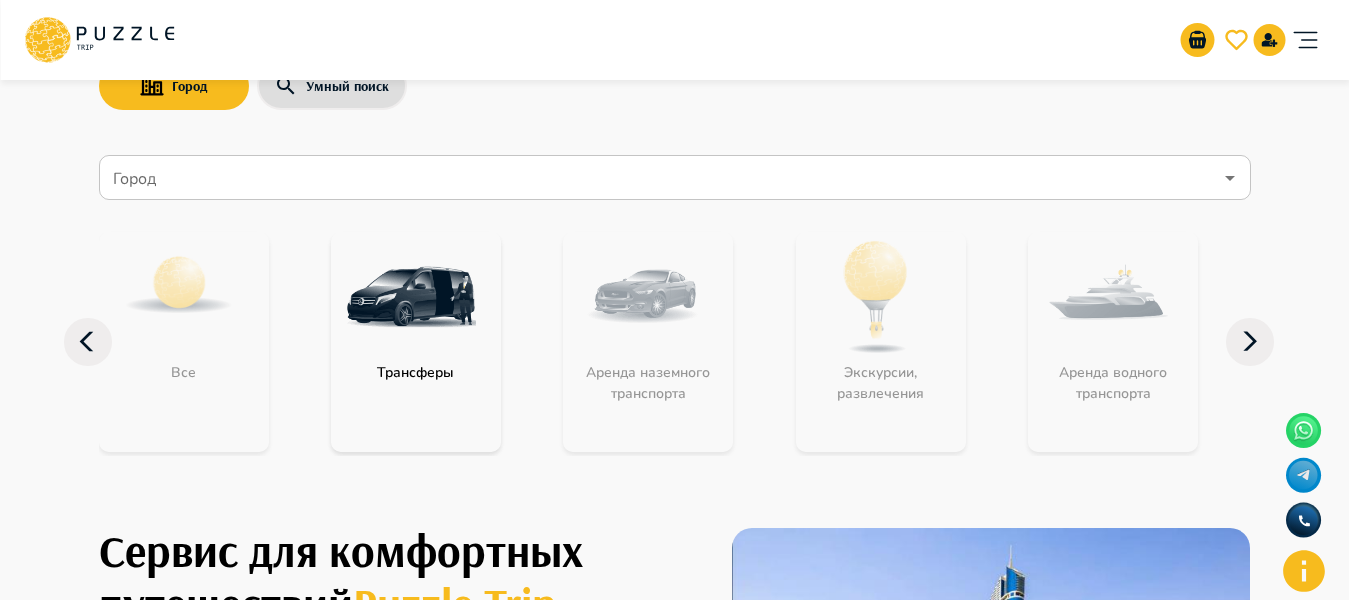 click on "Город" at bounding box center [660, 178] 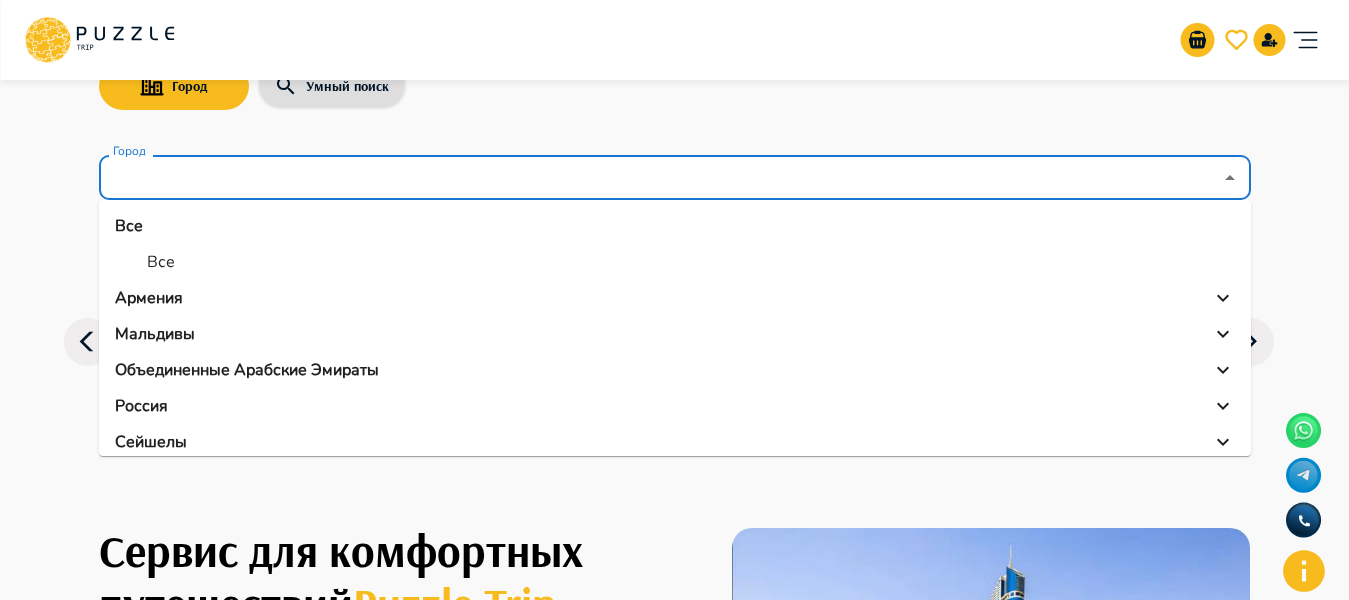 click on "Все" at bounding box center (161, 262) 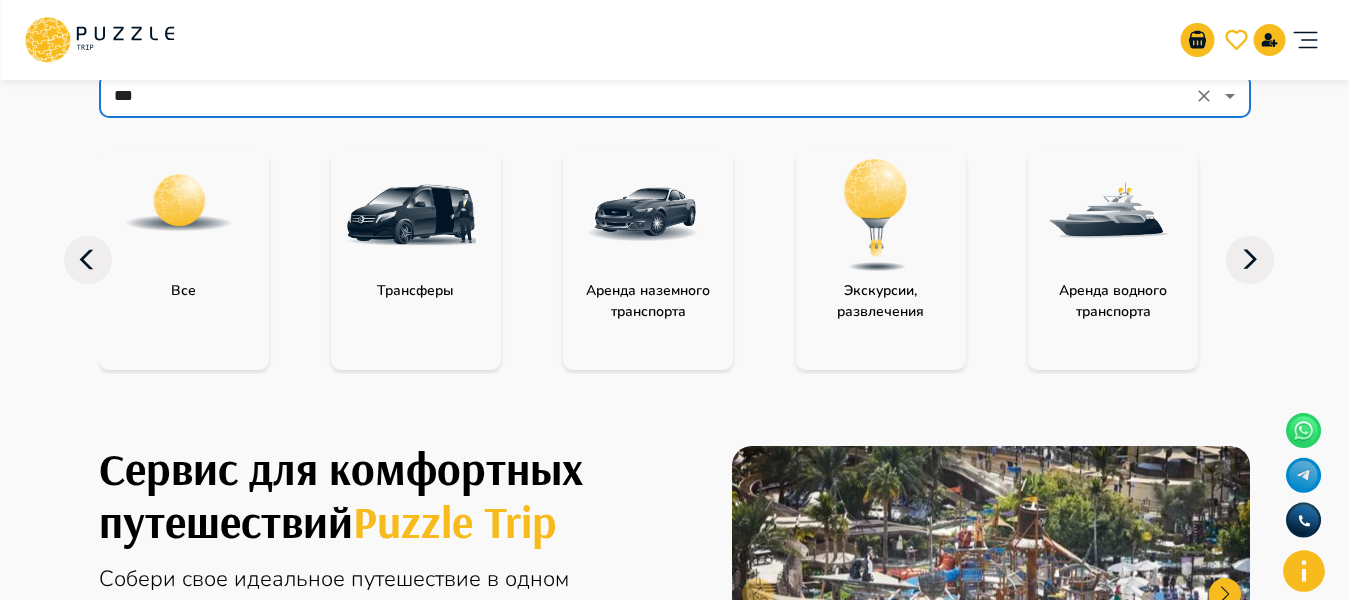 scroll, scrollTop: 170, scrollLeft: 0, axis: vertical 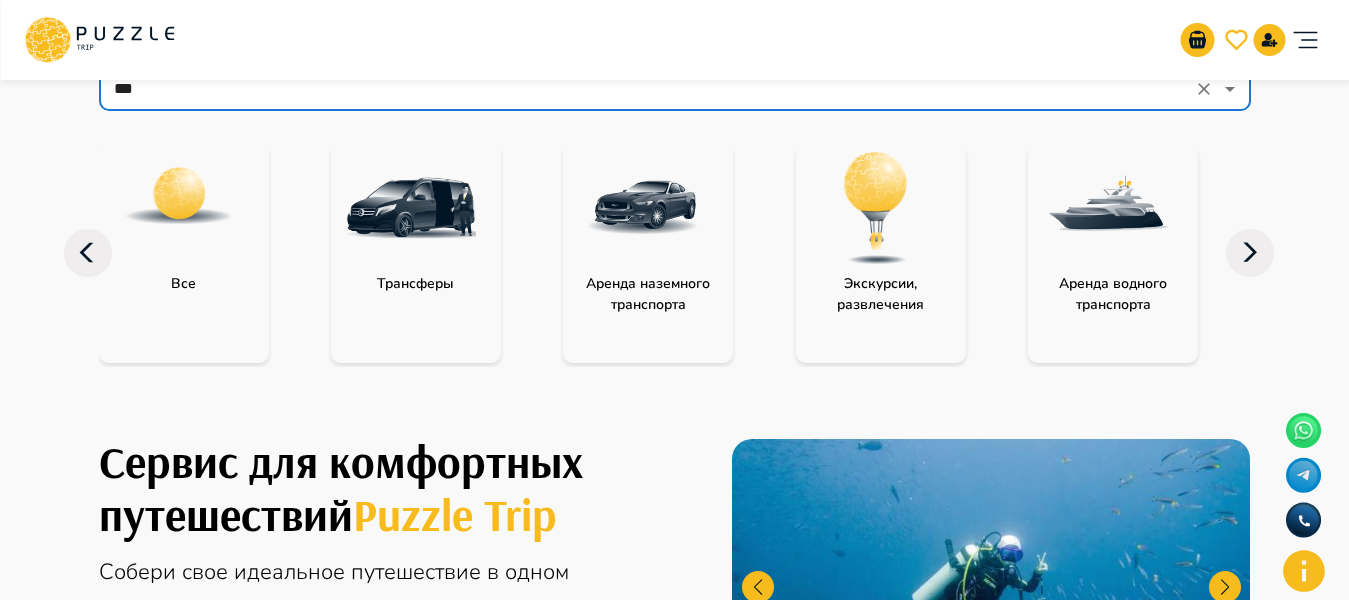 click at bounding box center [179, 208] 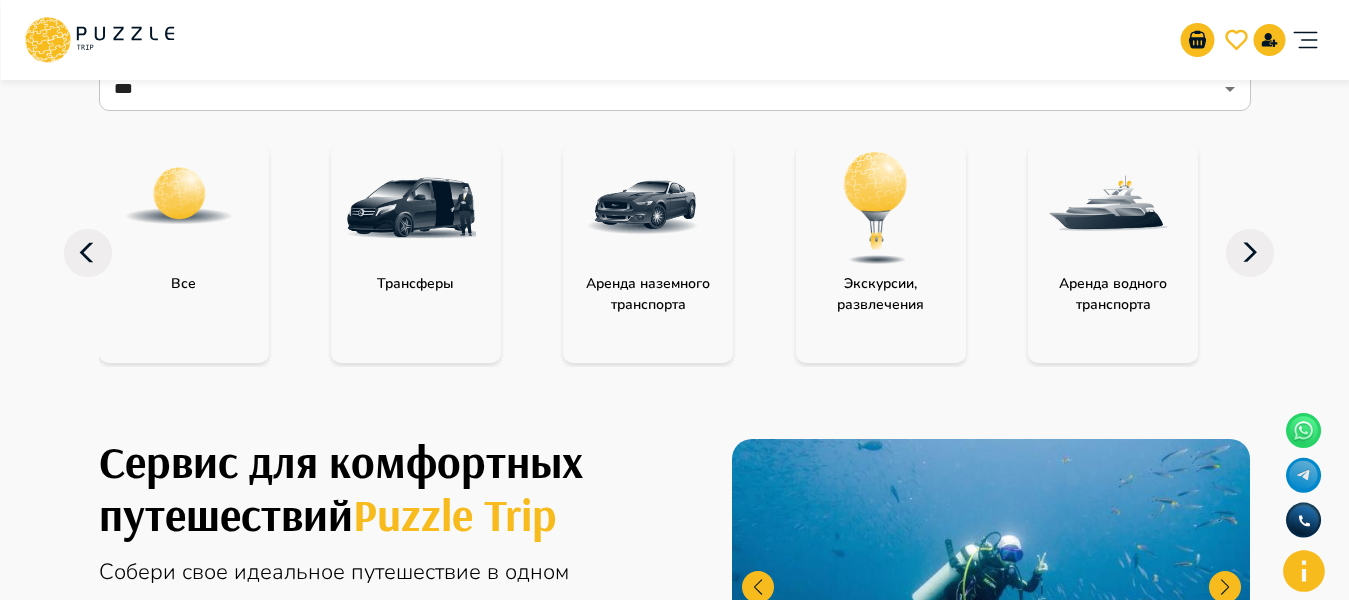click at bounding box center [179, 208] 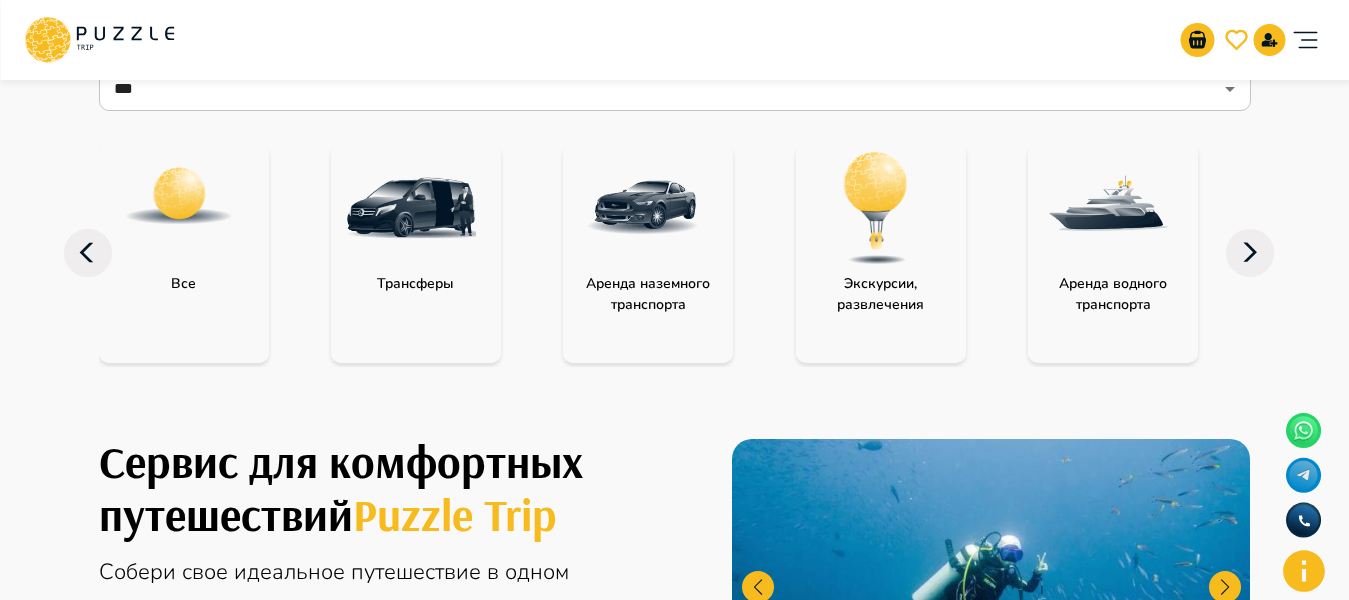 click on "Организаторам услуг Турагентствам Зарегистрироваться Войти USD *** RU   ** Город Умный поиск Город *** Город Все Трансферы Аренда наземного транспорта Экскурсии, развлечения Аренда водного транспорта Детские
развлечения Входные билеты Бизнес-авиация Автомобили с водителем Сервис для комфортных путешествий  Puzzle Trip Собери   свое   идеальное   путешествие   в   одном   приложении   на   раз,   два,   три   Мы уже работаем в : ОАЭ Турция Саудовская Аравия Армения Россия Танзания Республика Беларусь Египет Мальдивы Сейшелы Шри-Ланка Таиланд Куба Карибы Мальта От     $ 95" at bounding box center [674, 1923] 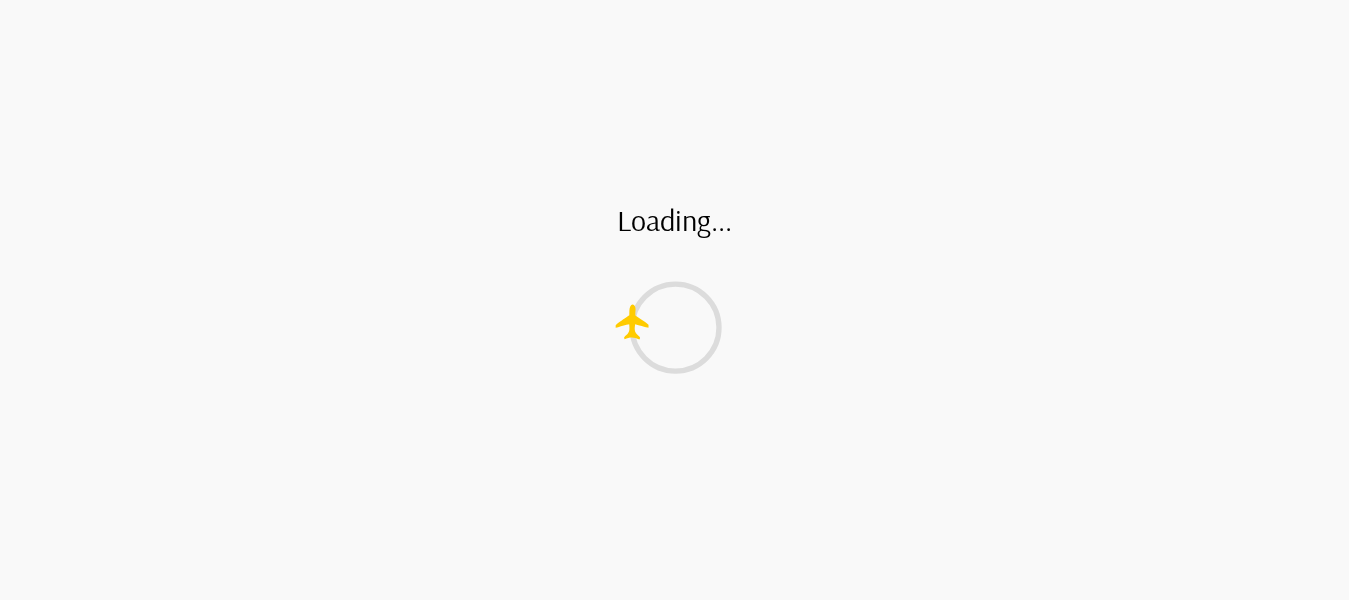scroll, scrollTop: 0, scrollLeft: 0, axis: both 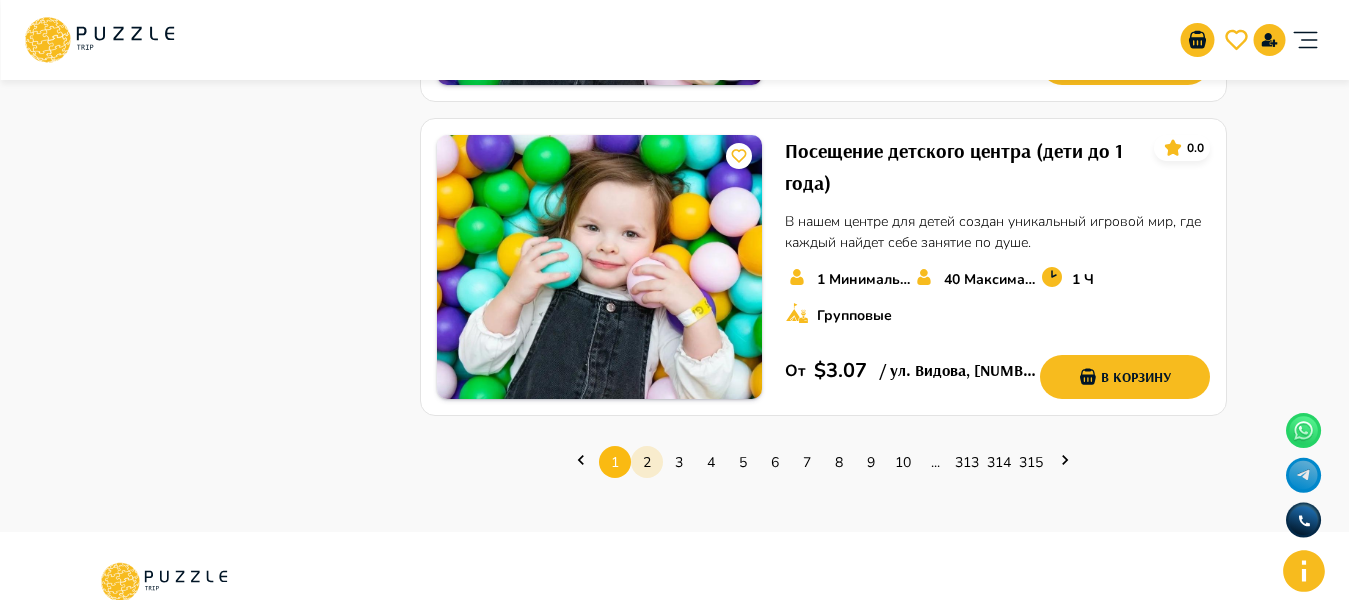 click on "2" at bounding box center (647, 462) 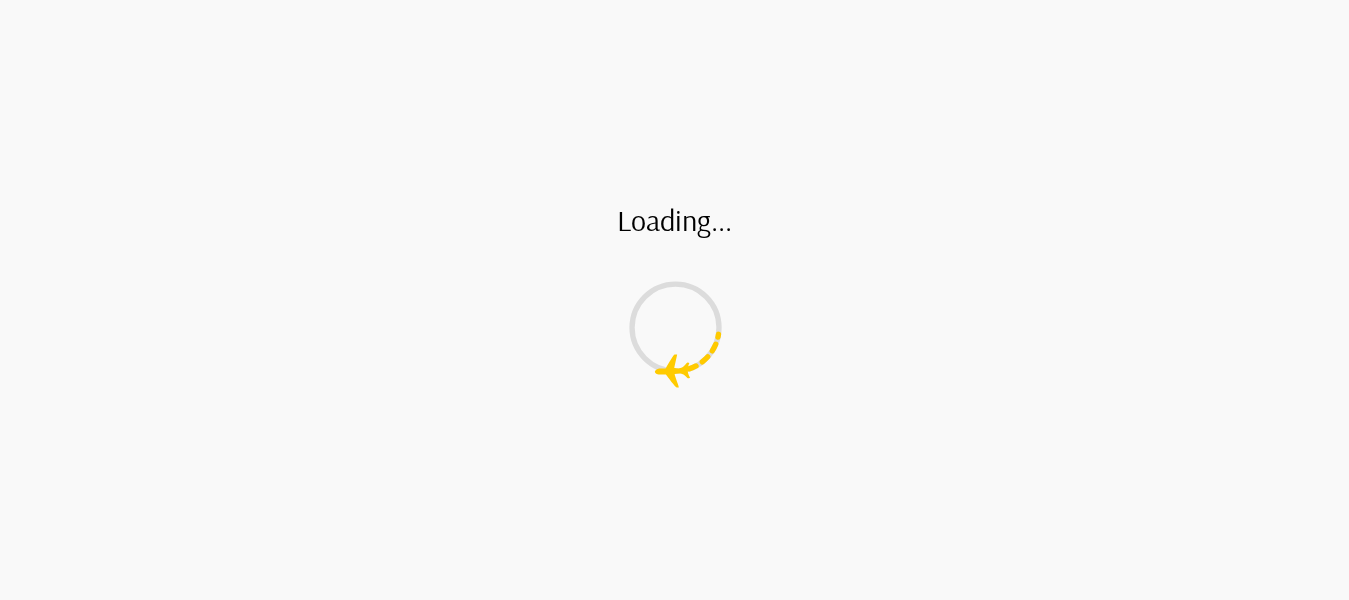 scroll, scrollTop: 0, scrollLeft: 0, axis: both 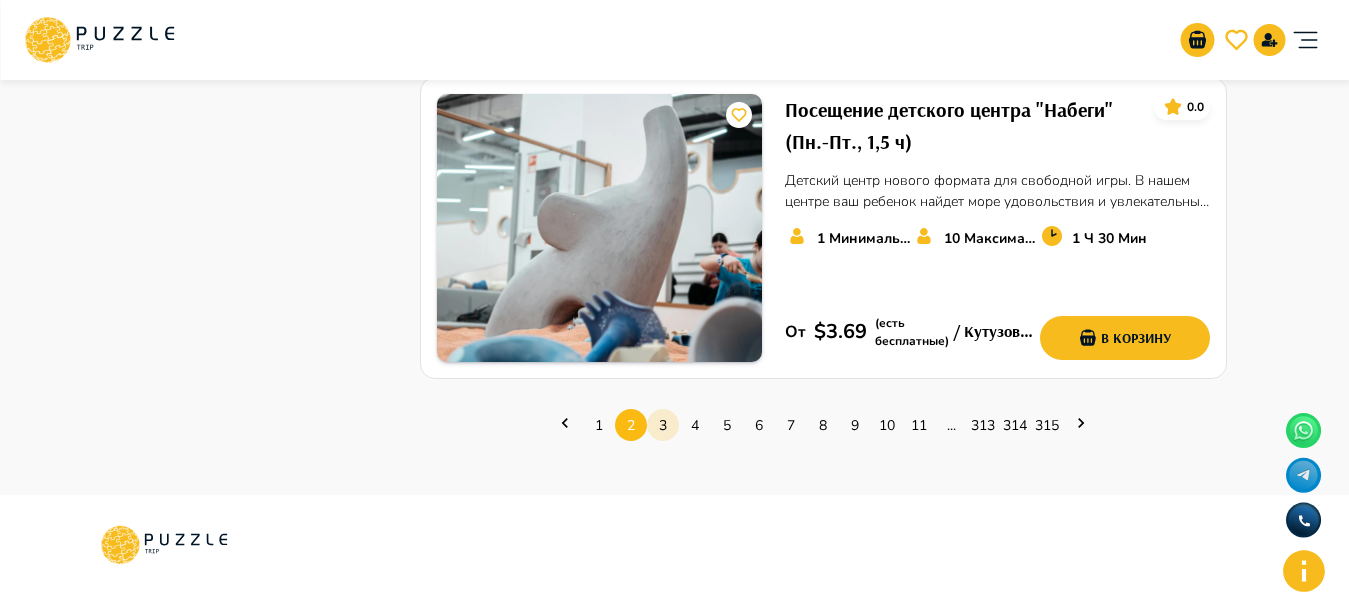 click on "3" at bounding box center [663, 425] 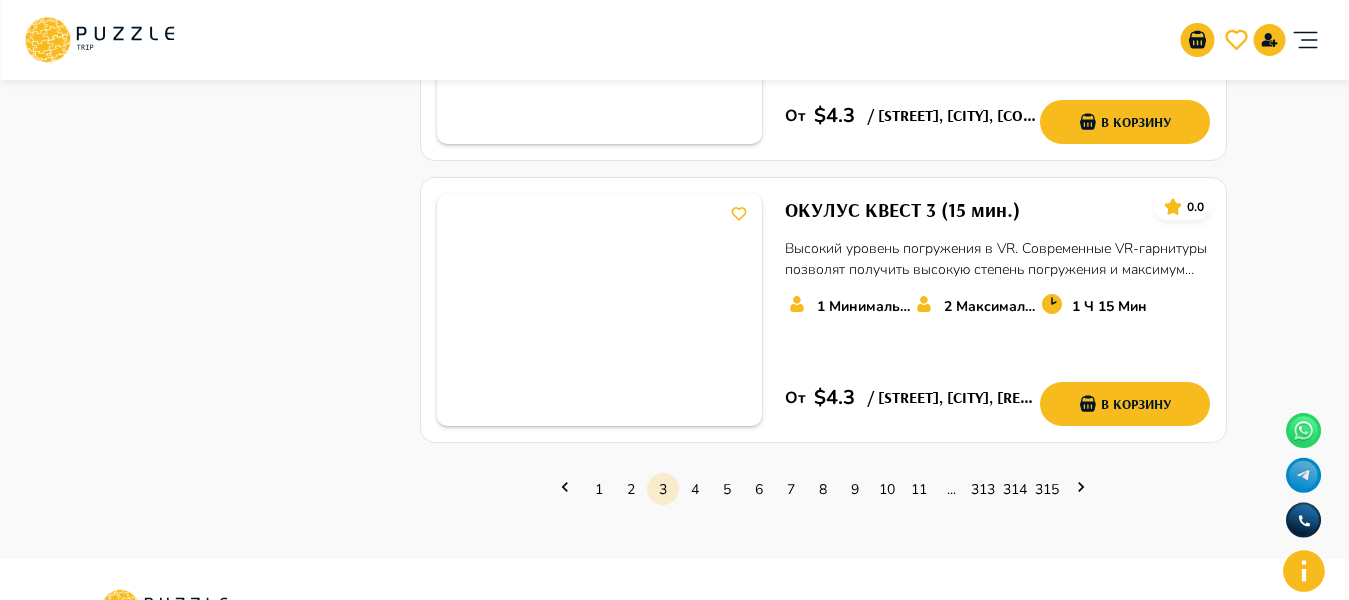 scroll, scrollTop: 2760, scrollLeft: 0, axis: vertical 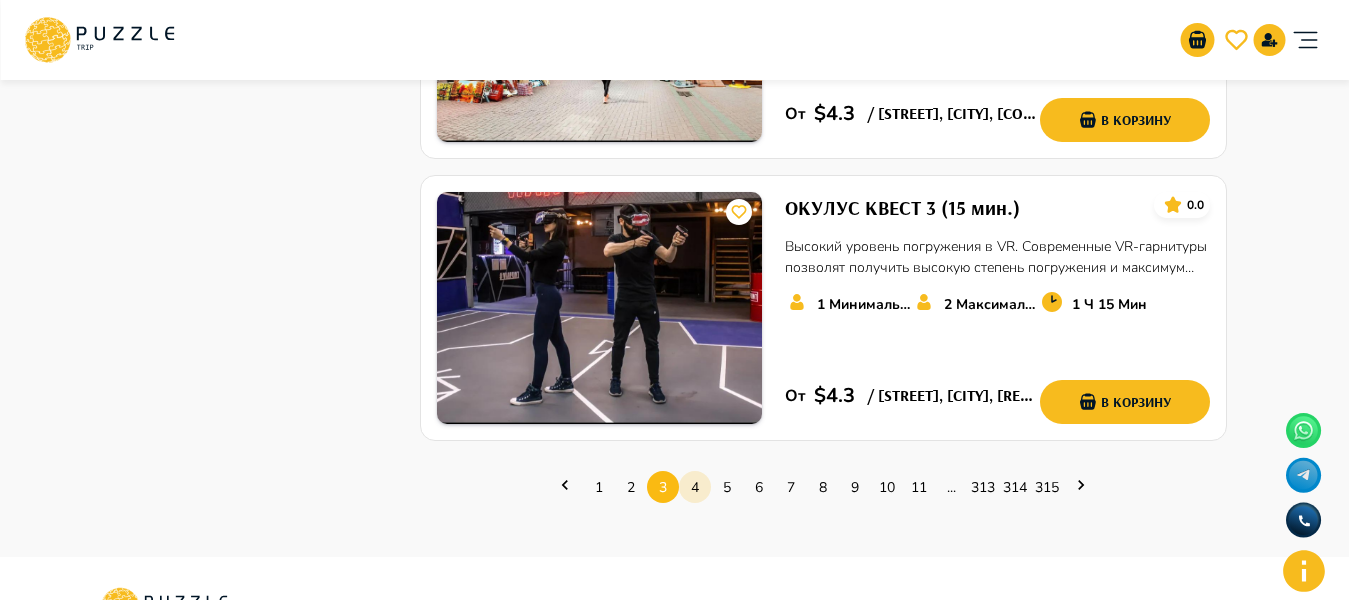 click on "4" at bounding box center (695, 487) 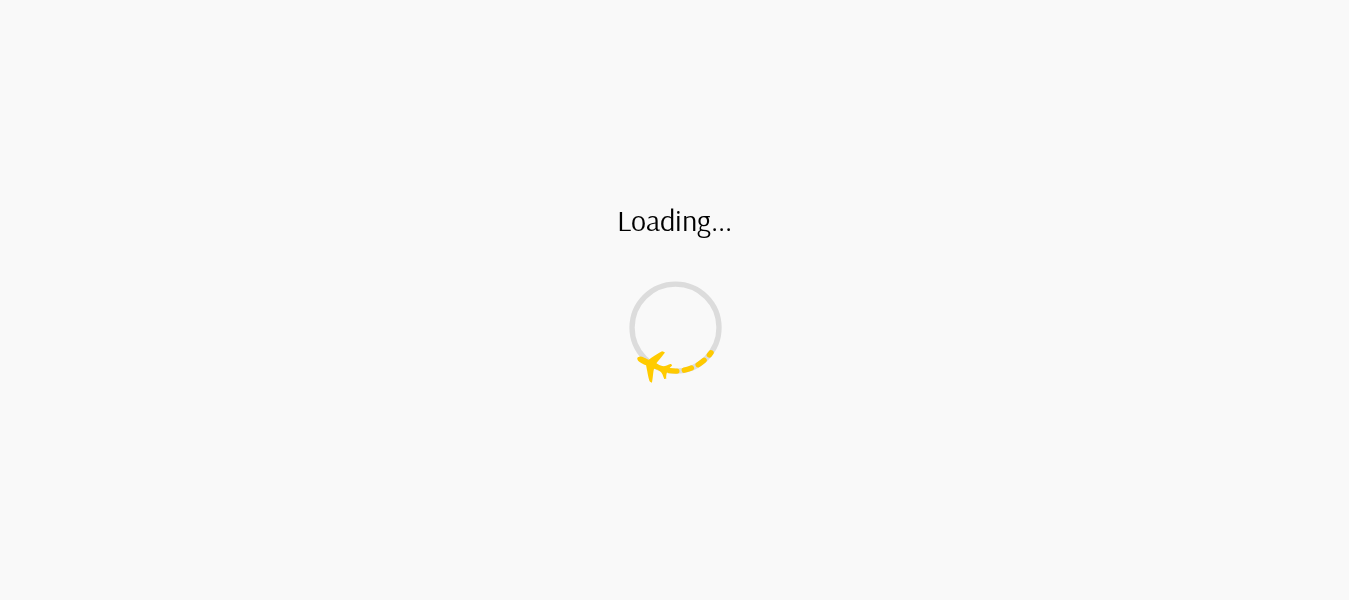 scroll, scrollTop: 0, scrollLeft: 0, axis: both 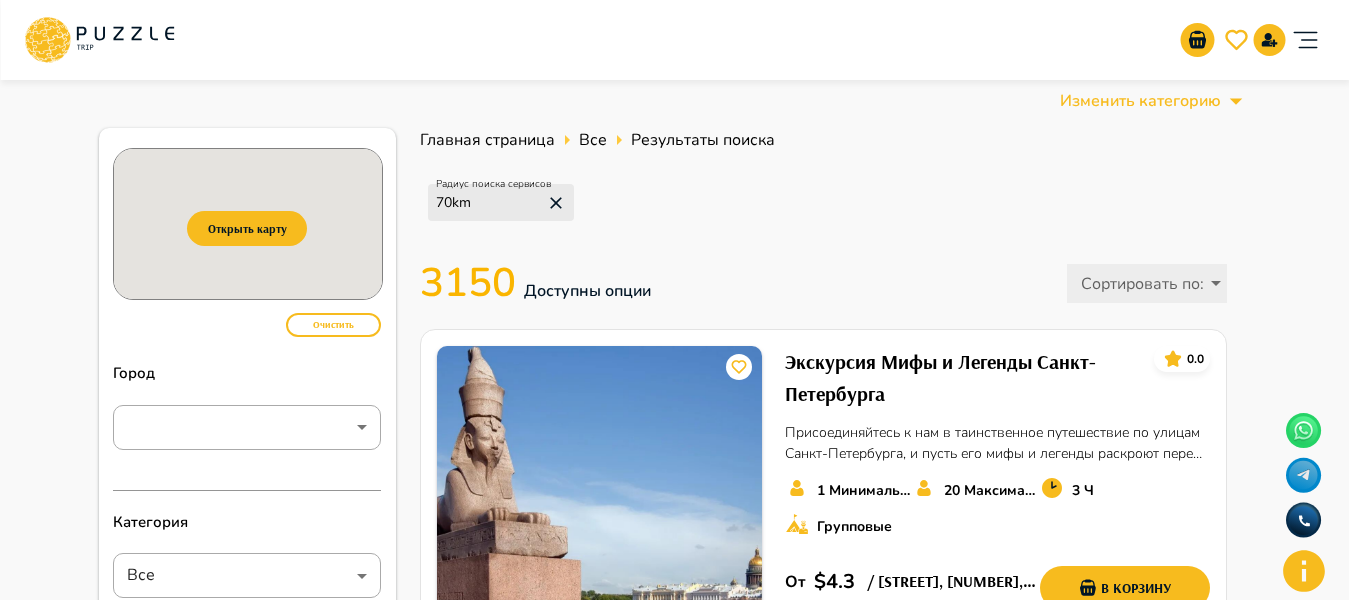 drag, startPoint x: 1348, startPoint y: 85, endPoint x: 1350, endPoint y: 113, distance: 28.071337 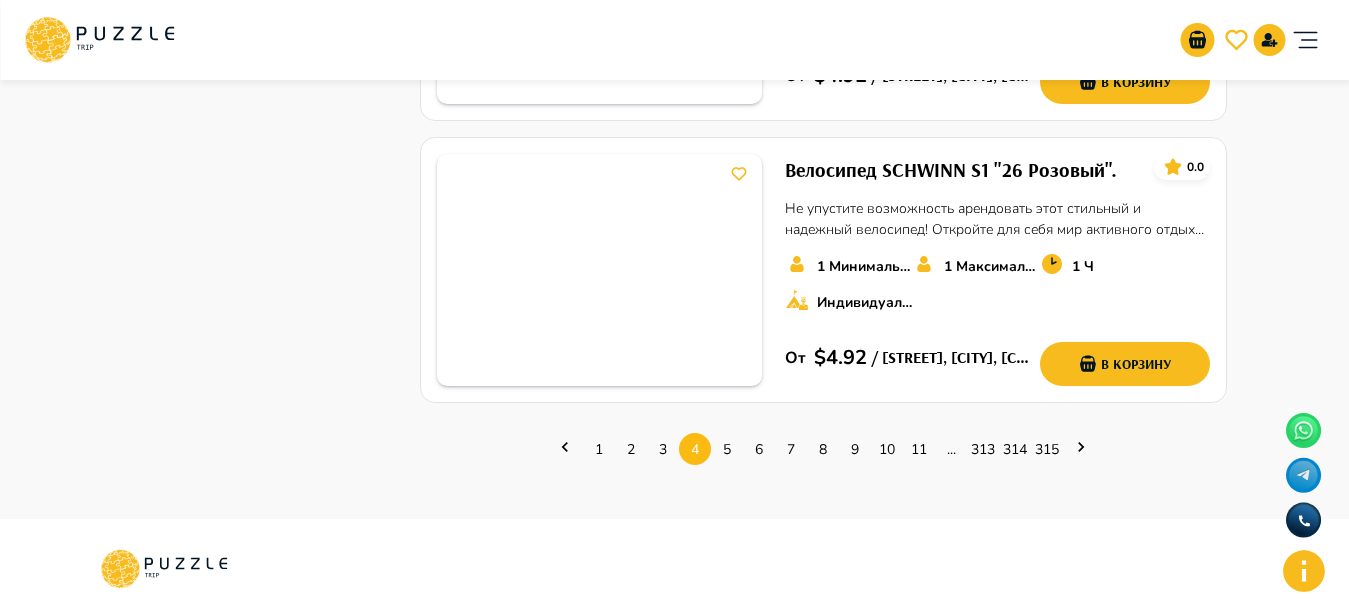 scroll, scrollTop: 3248, scrollLeft: 0, axis: vertical 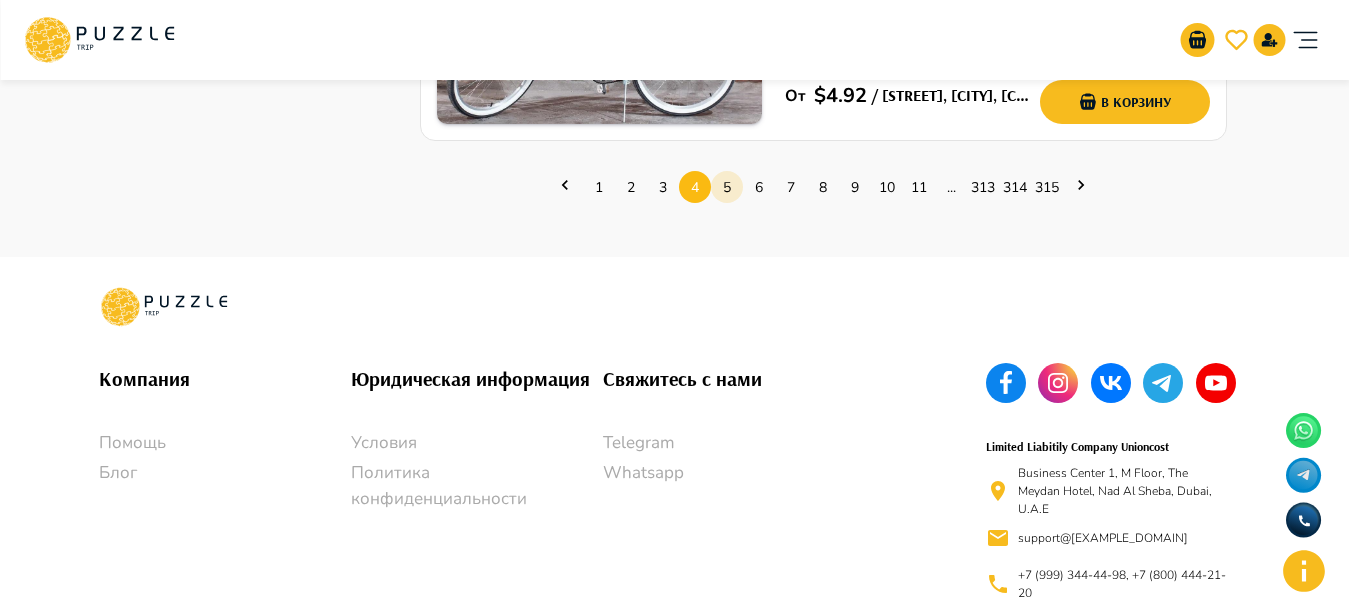 click on "5" at bounding box center (727, 187) 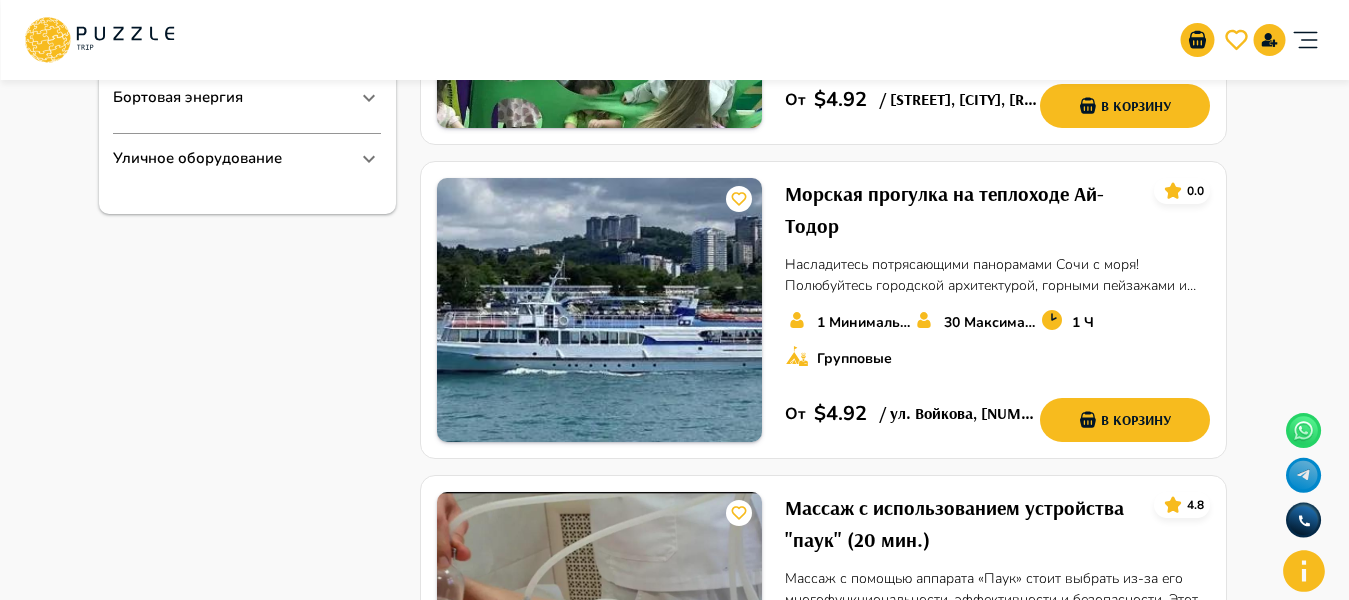scroll, scrollTop: 1640, scrollLeft: 0, axis: vertical 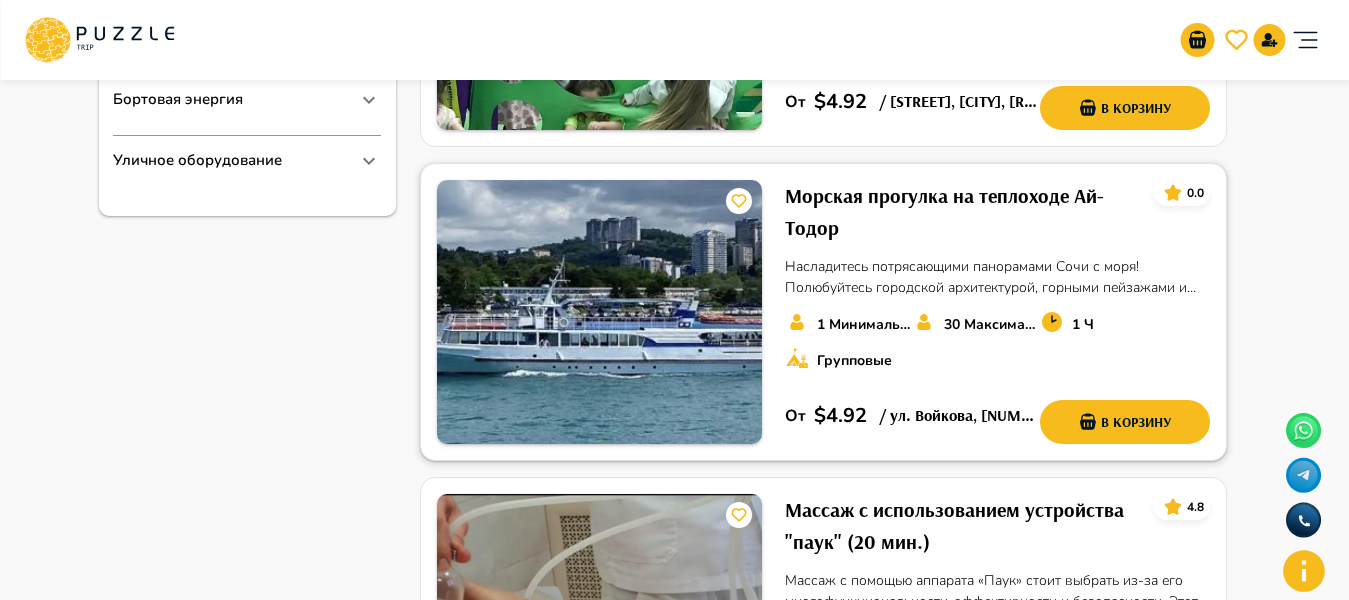click on "Морская прогулка на теплоходе Ай-Тодор" at bounding box center (961, 212) 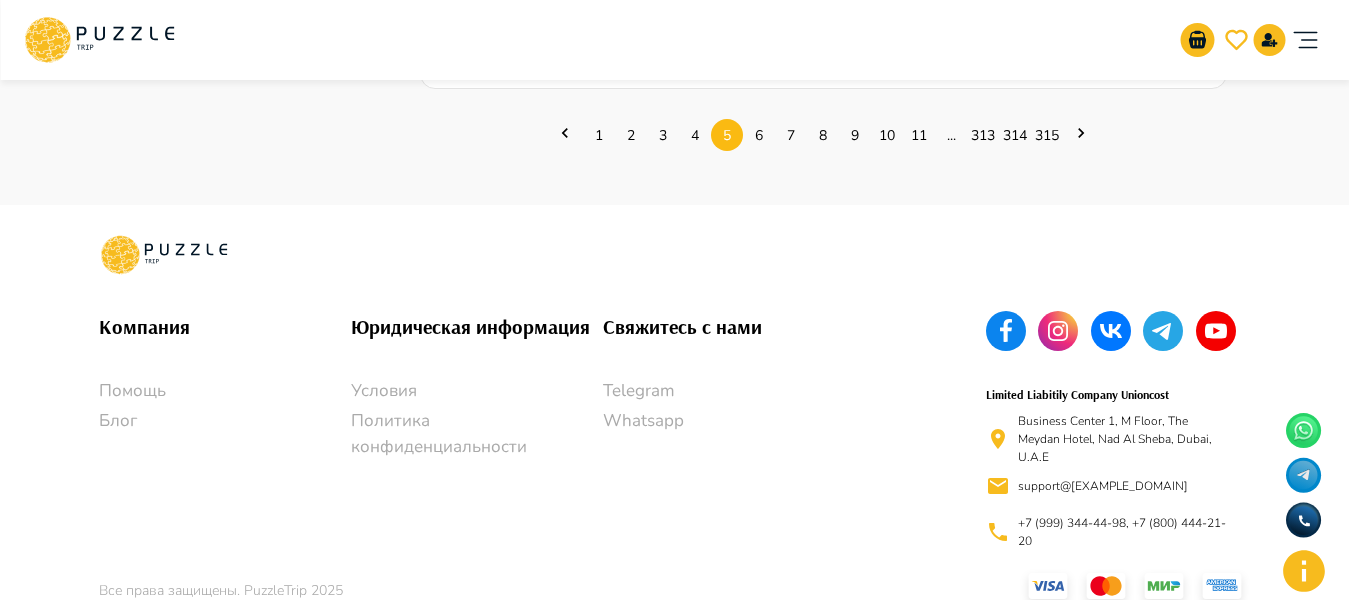 scroll, scrollTop: 2937, scrollLeft: 0, axis: vertical 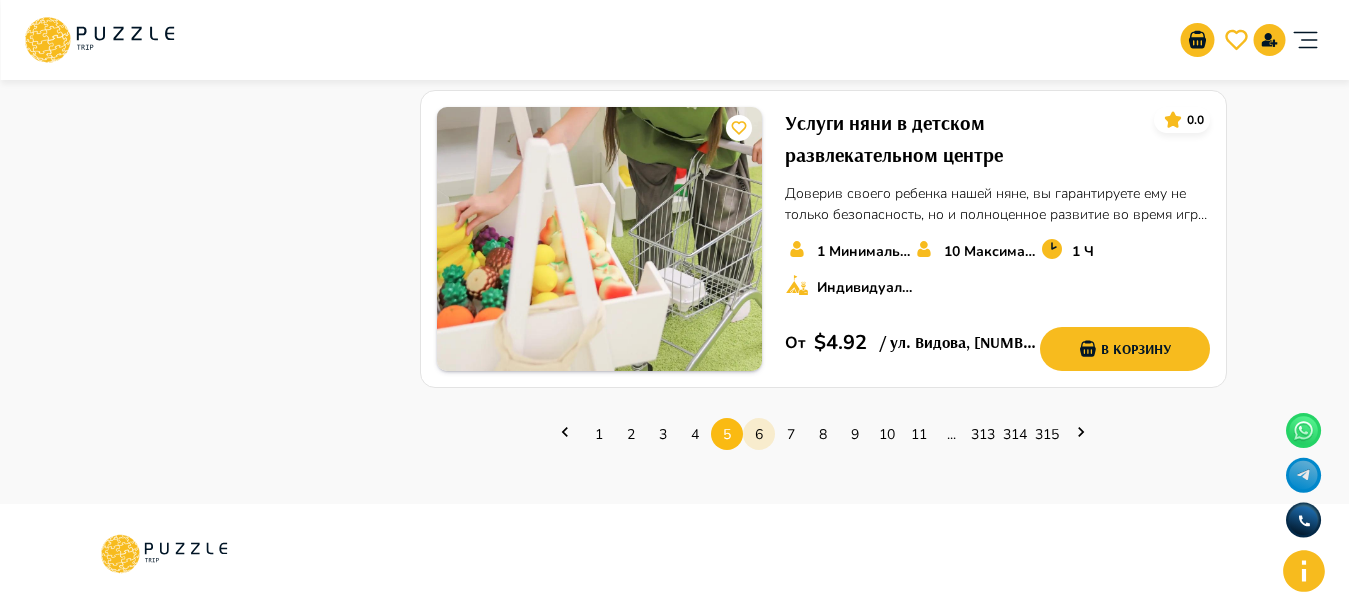 click on "6" at bounding box center (759, 434) 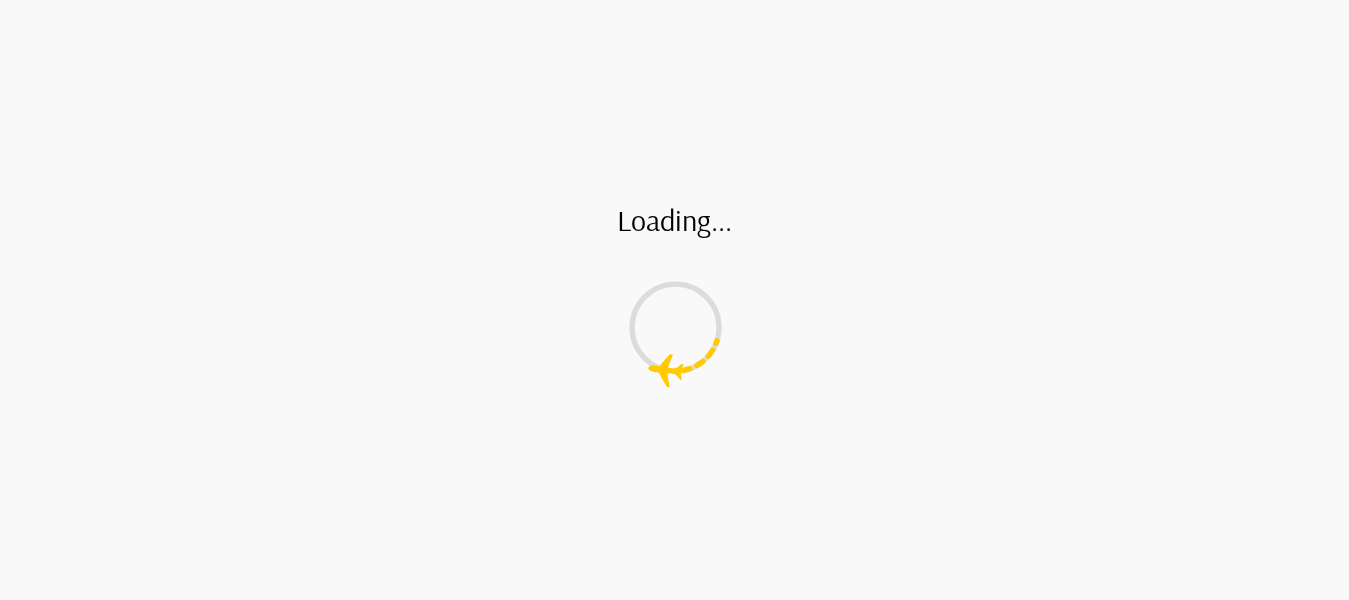 scroll, scrollTop: 0, scrollLeft: 0, axis: both 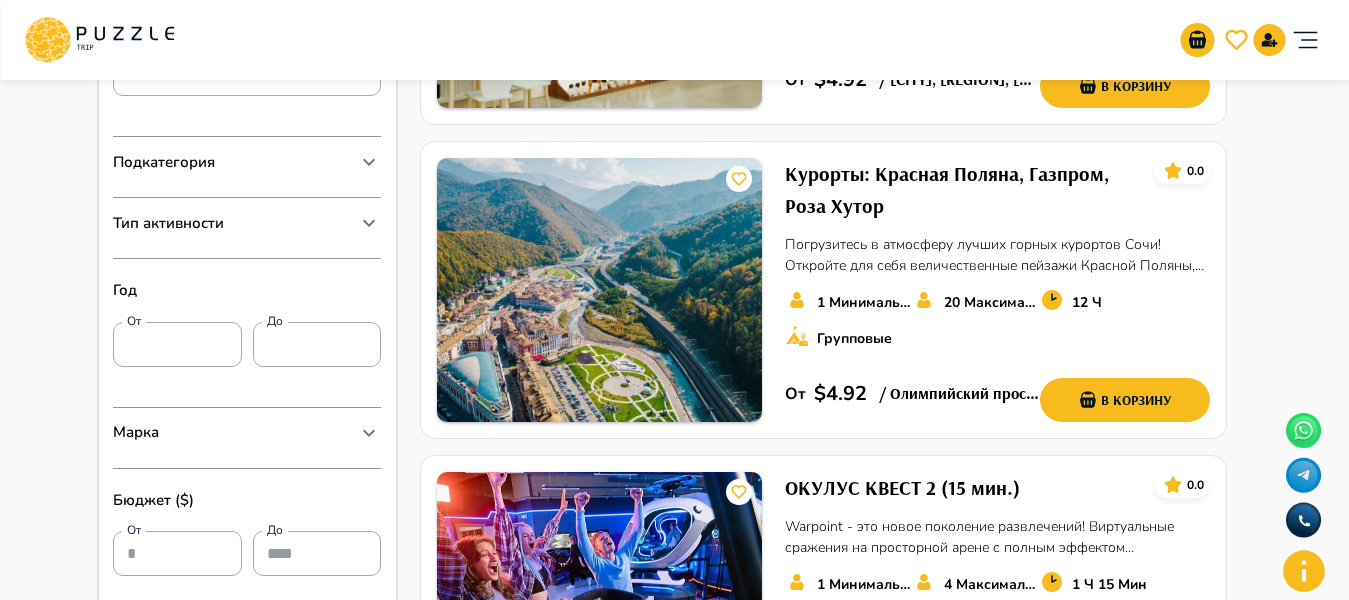 click on "Изменить категорию Открыть карту Очистить Город ​ *** ​ Категория Все *** ​ Подкатегория Автомобили бизнес Автомобили комфорт Автомобили эконом Электромобили Минивэны Мотоциклы Автомобили премиум Спорткары Кроссоверы Мегаяхты Катера Парусные лодки Отели на воде Яхты Парки развлечений и аквапарки Развлекательные и образовательные центры Детские и семейные фотосессии Парки развлечений и аквапарки Пляжи и пляжные клубы Круизы на яхтах Развлечения в воздухе Развлечения в пустыне Развлечения на воде События Исторические экскурсии Музеи и галереи Год" at bounding box center [674, 1225] 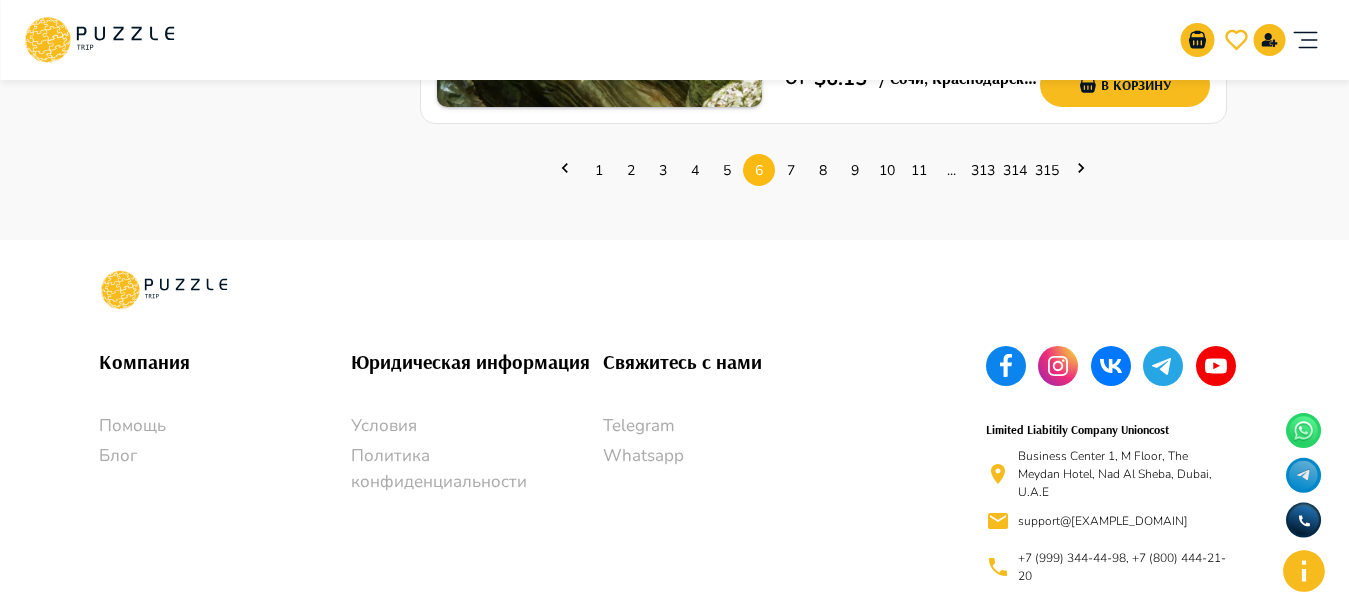 scroll, scrollTop: 3142, scrollLeft: 0, axis: vertical 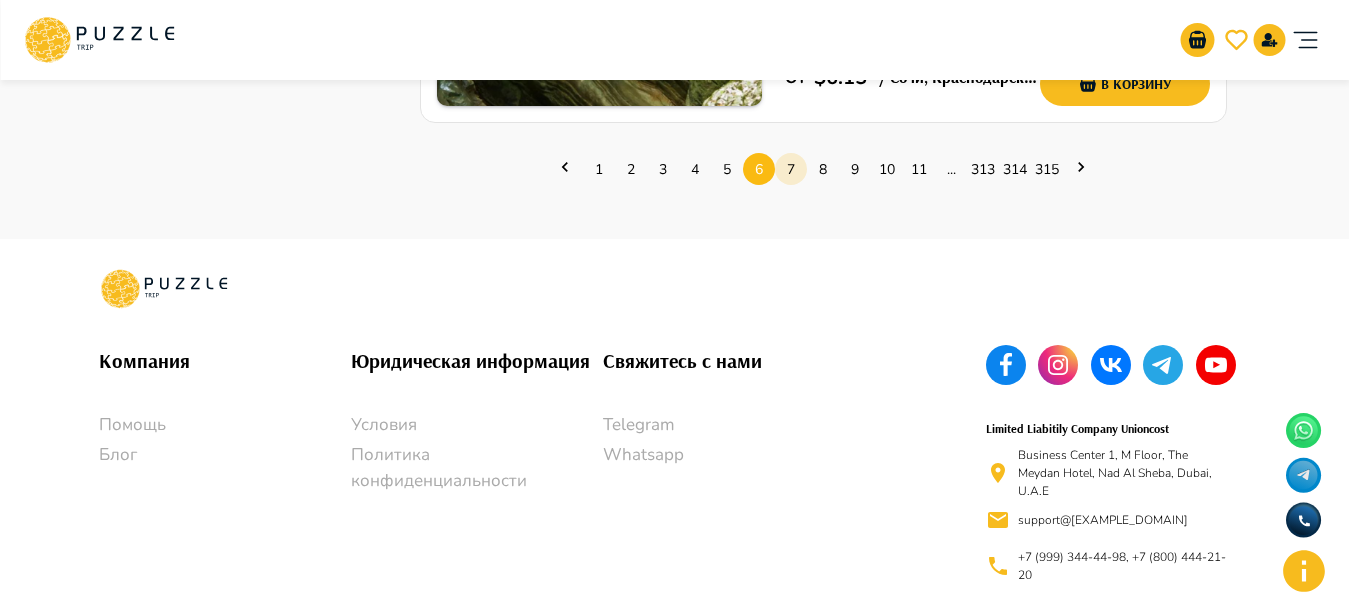click on "7" at bounding box center [791, 169] 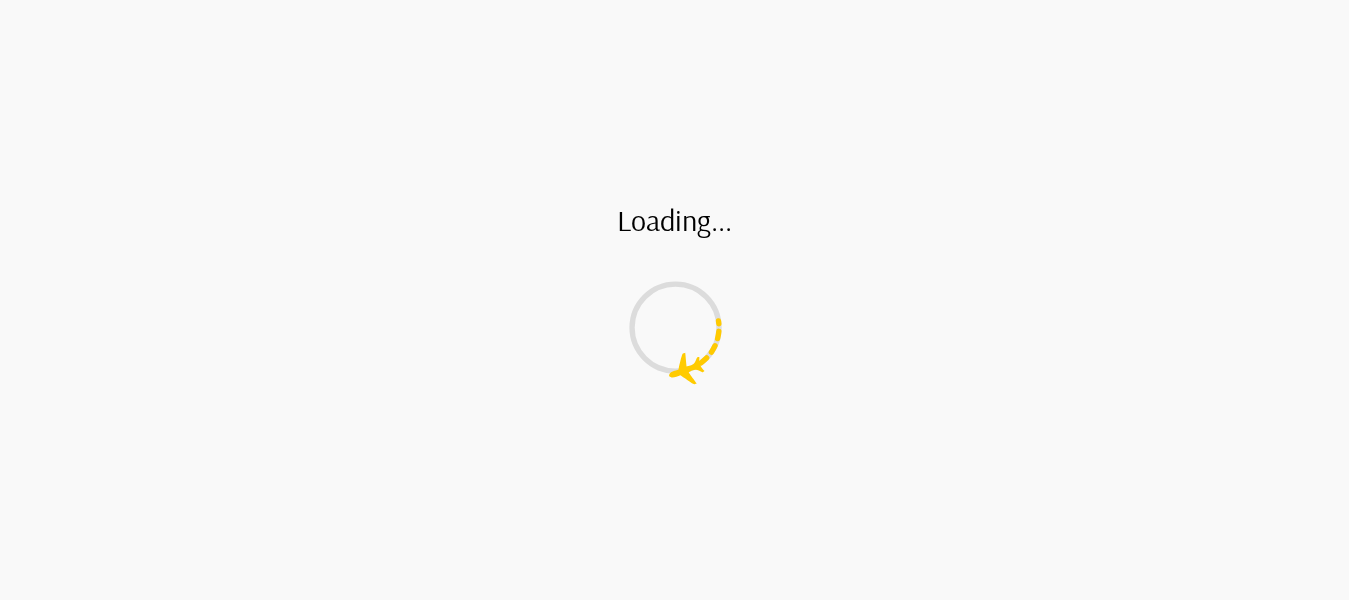 scroll, scrollTop: 0, scrollLeft: 0, axis: both 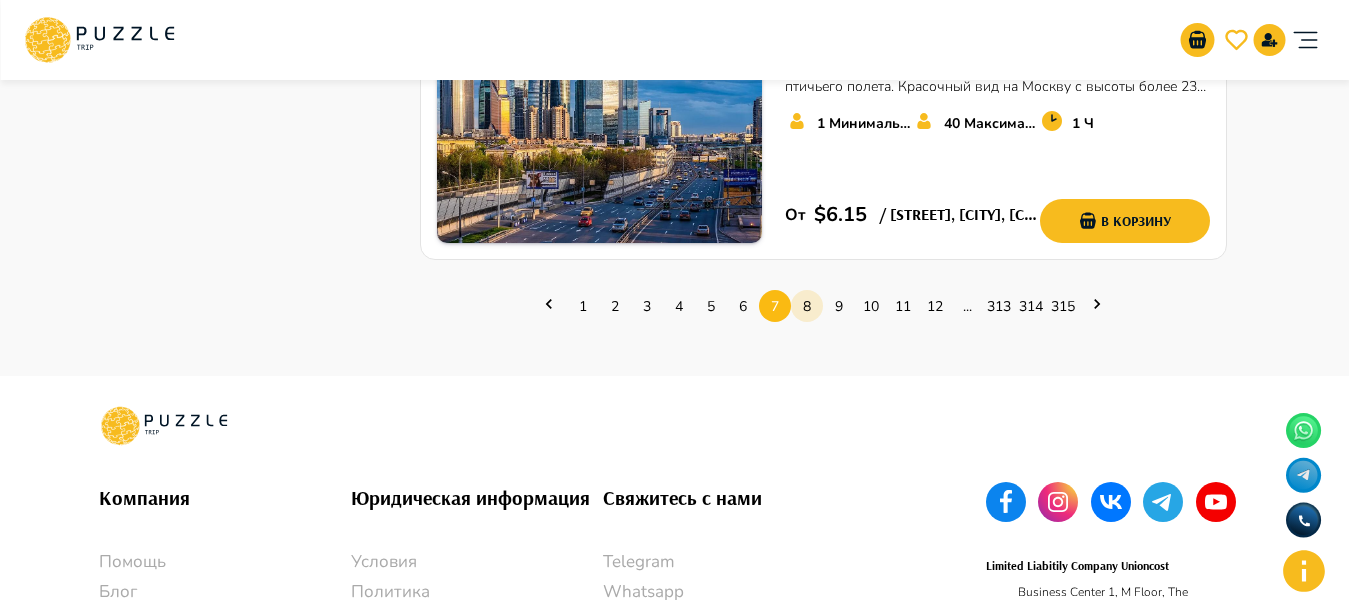 click on "8" at bounding box center [807, 306] 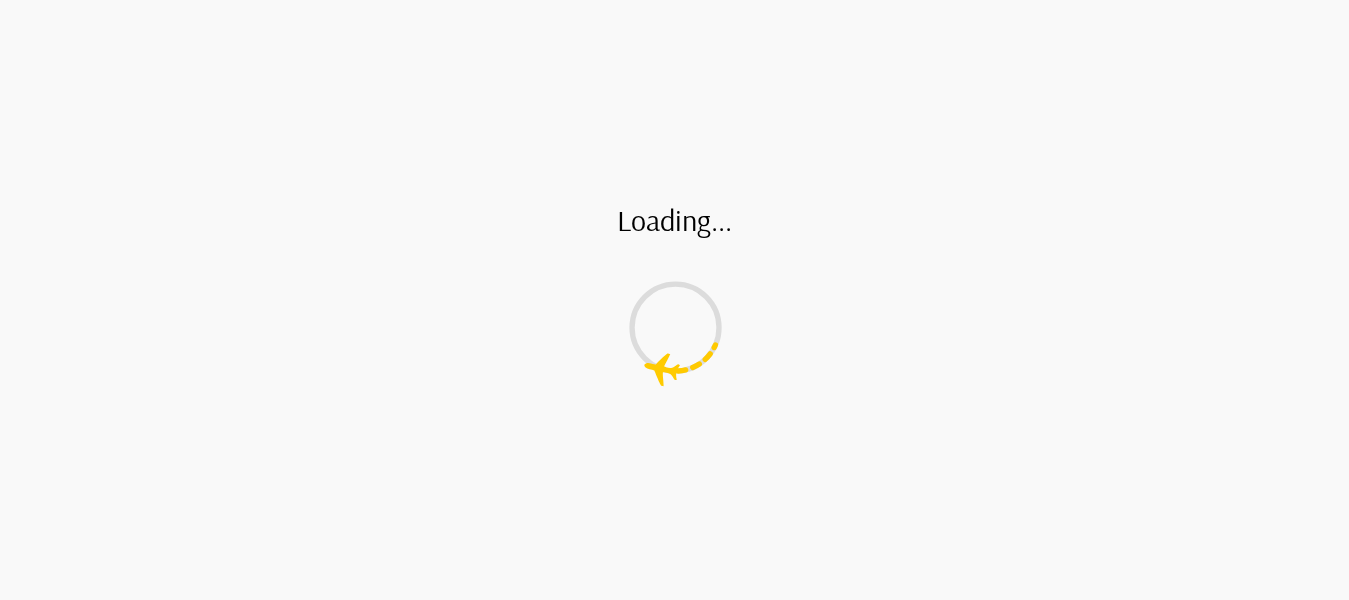 scroll, scrollTop: 0, scrollLeft: 0, axis: both 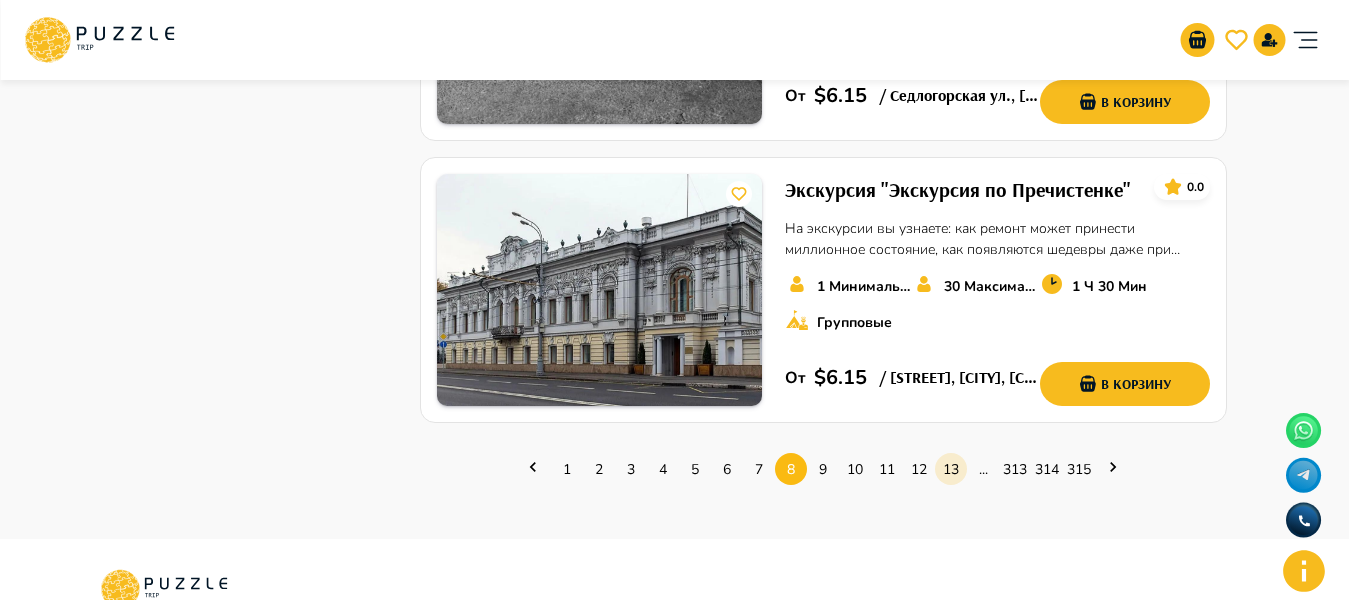click on "13" at bounding box center [951, 469] 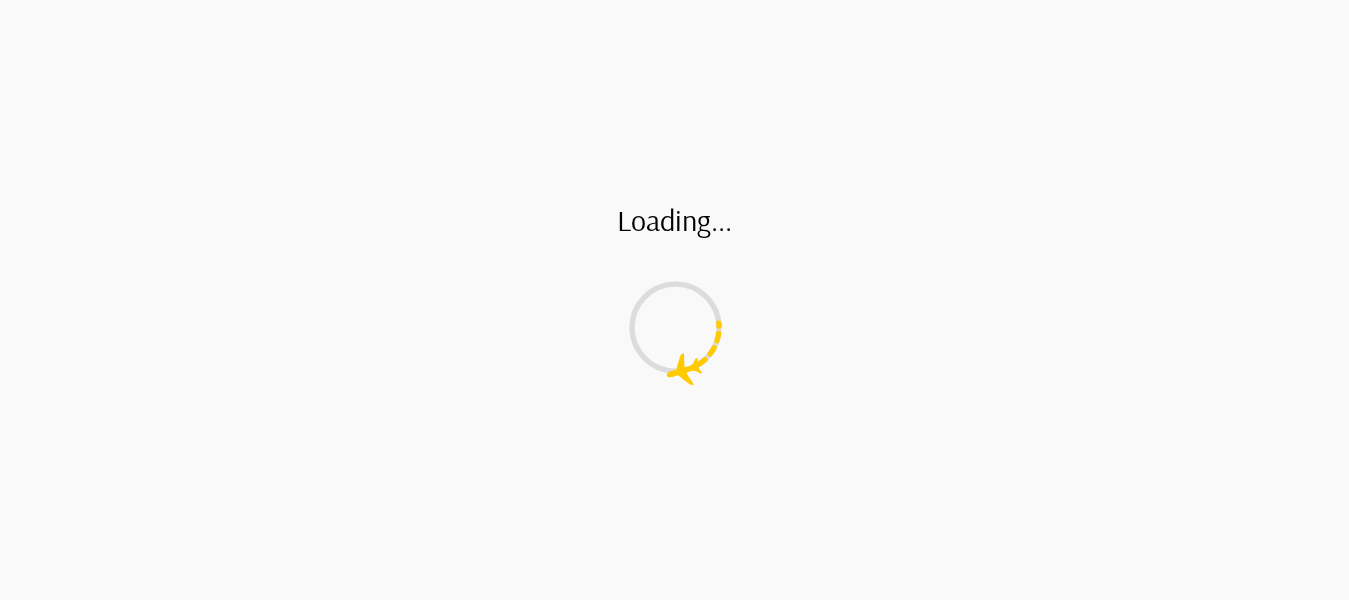 scroll, scrollTop: 0, scrollLeft: 0, axis: both 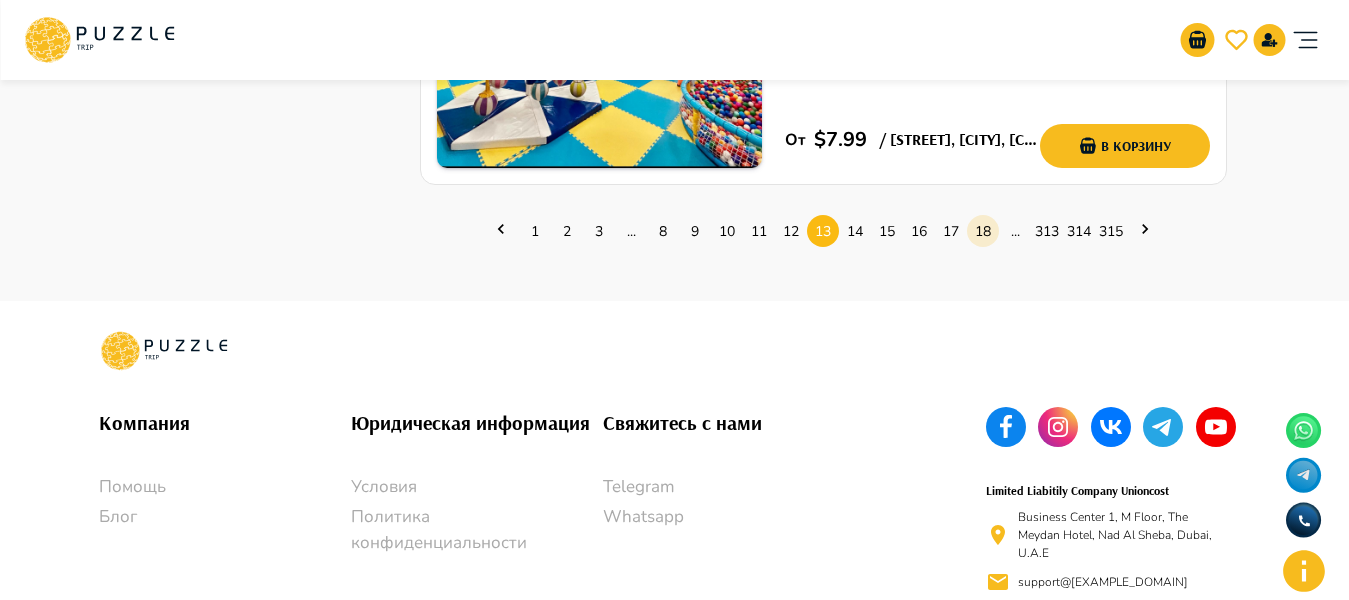 click on "18" at bounding box center [983, 231] 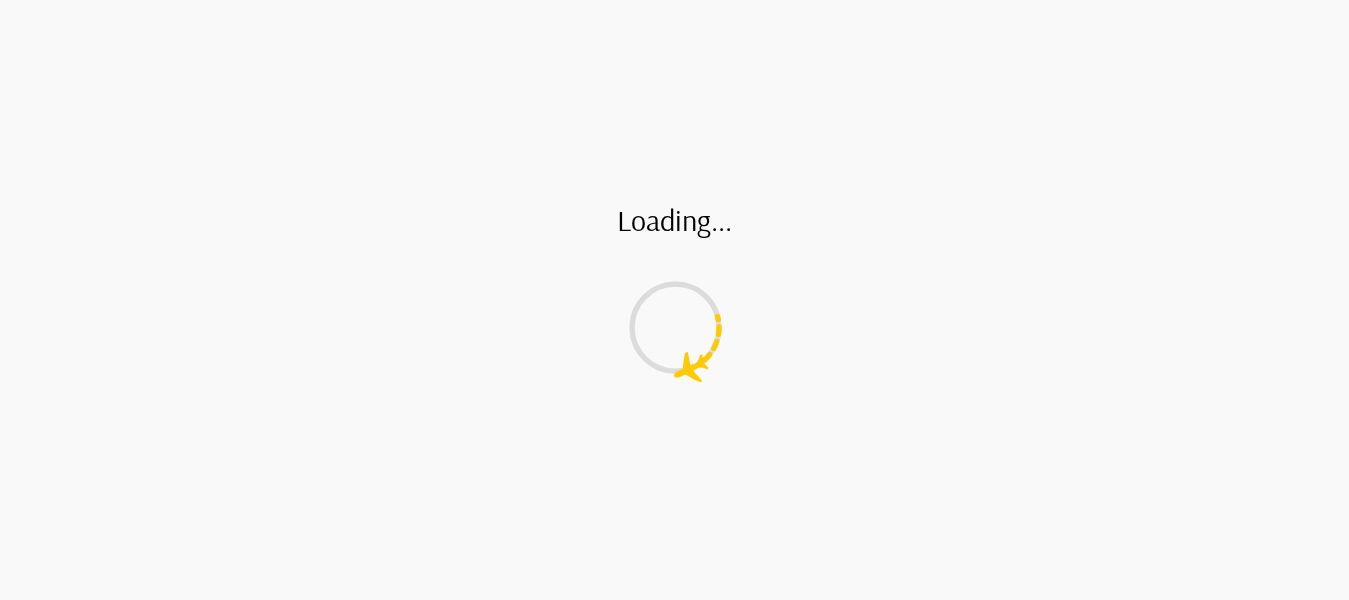 scroll, scrollTop: 0, scrollLeft: 0, axis: both 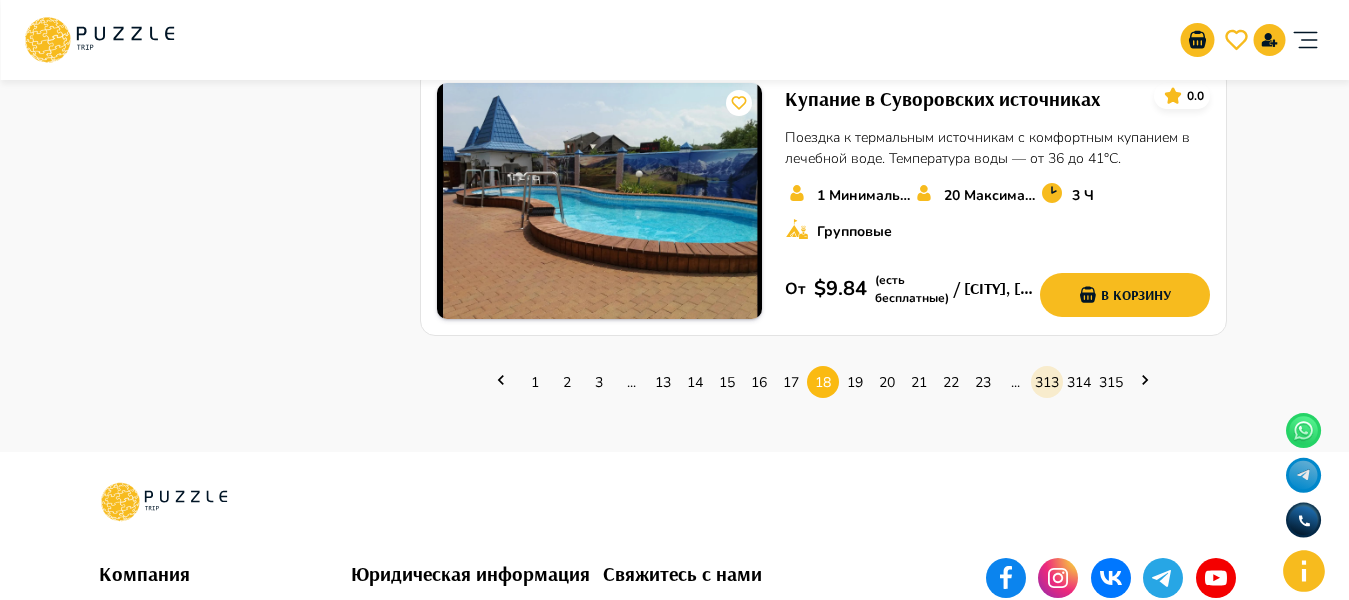 click on "313" at bounding box center (1047, 382) 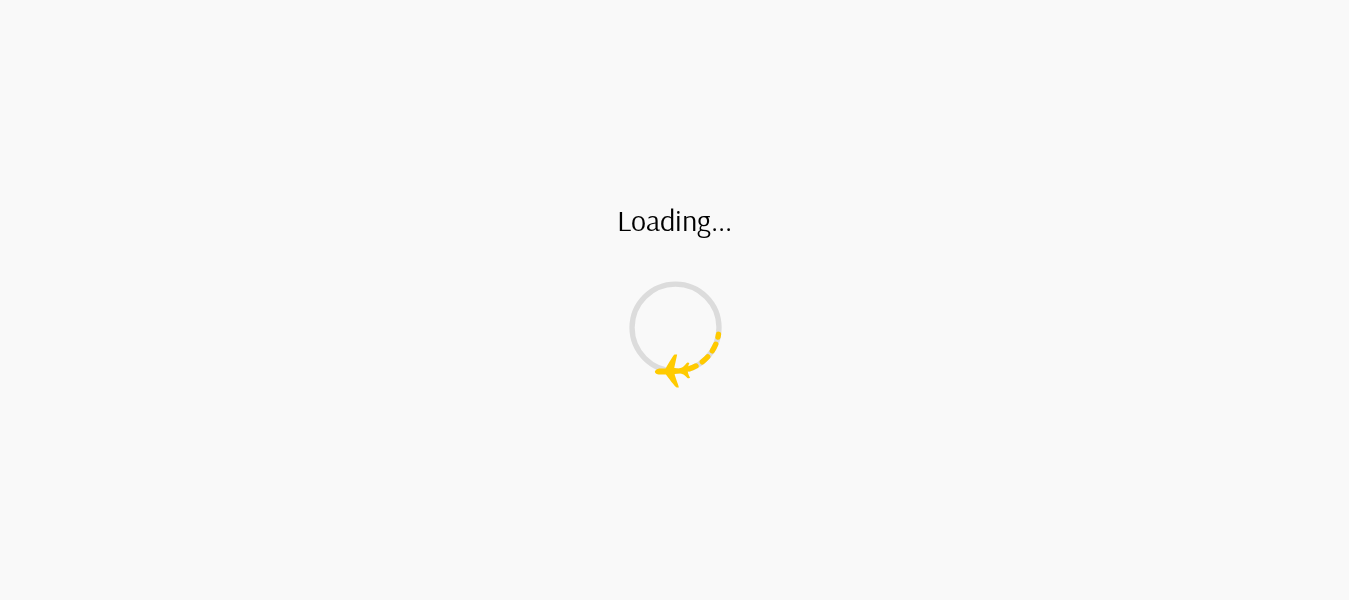 scroll, scrollTop: 0, scrollLeft: 0, axis: both 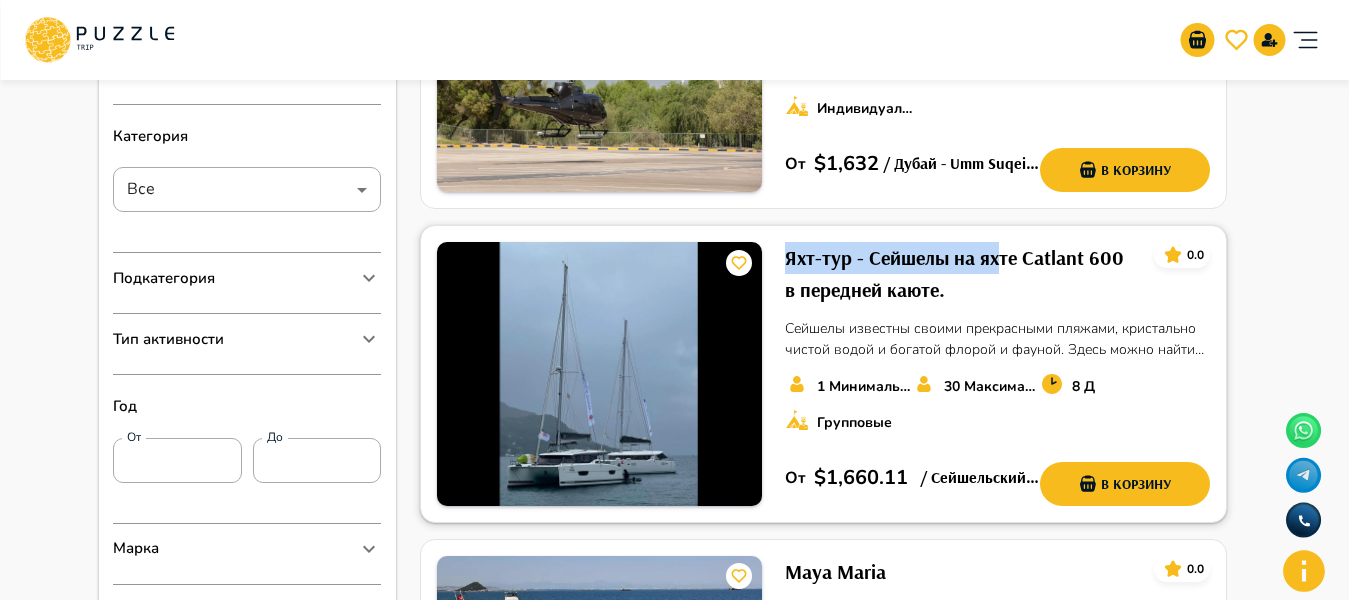 drag, startPoint x: 769, startPoint y: 258, endPoint x: 1002, endPoint y: 266, distance: 233.1373 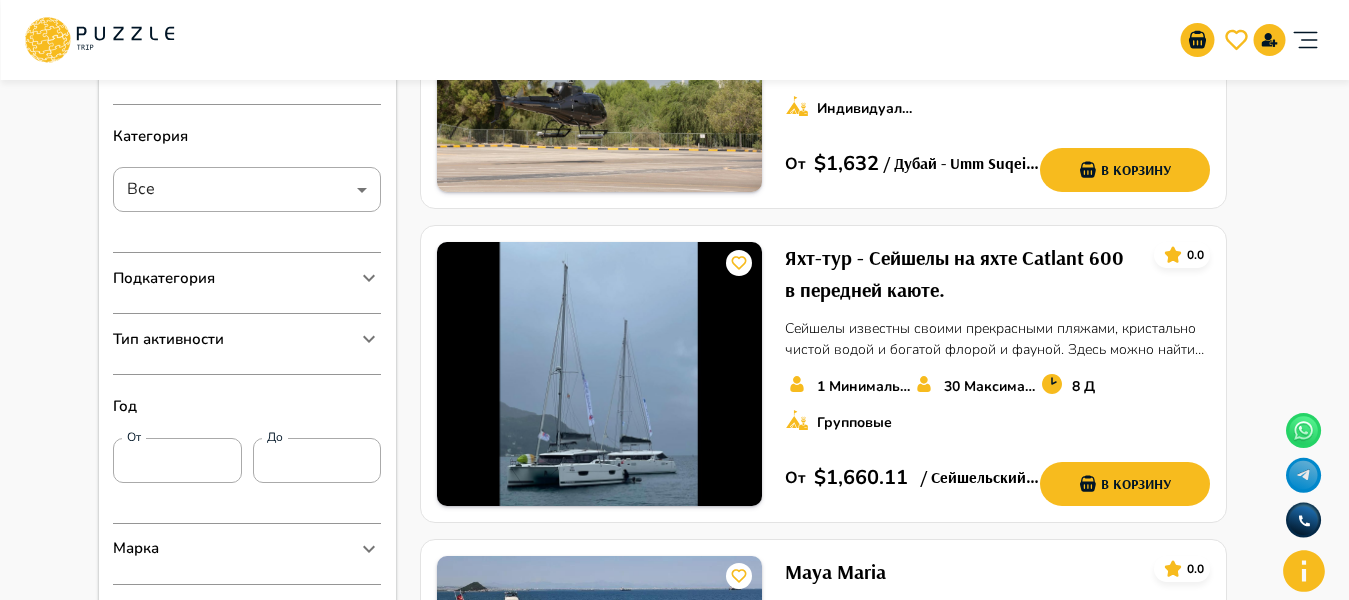 click on "Изменить категорию Открыть карту Очистить Город ​ *** ​ Категория Все *** ​ Подкатегория Автомобили бизнес Автомобили комфорт Автомобили эконом Электромобили Минивэны Мотоциклы Автомобили премиум Спорткары Кроссоверы Мегаяхты Катера Парусные лодки Отели на воде Яхты Парки развлечений и аквапарки Развлекательные и образовательные центры Детские и семейные фотосессии Парки развлечений и аквапарки Пляжи и пляжные клубы Круизы на яхтах Развлечения в воздухе Развлечения в пустыне Развлечения на воде События Исторические экскурсии Музеи и галереи Год" at bounding box center [674, 1381] 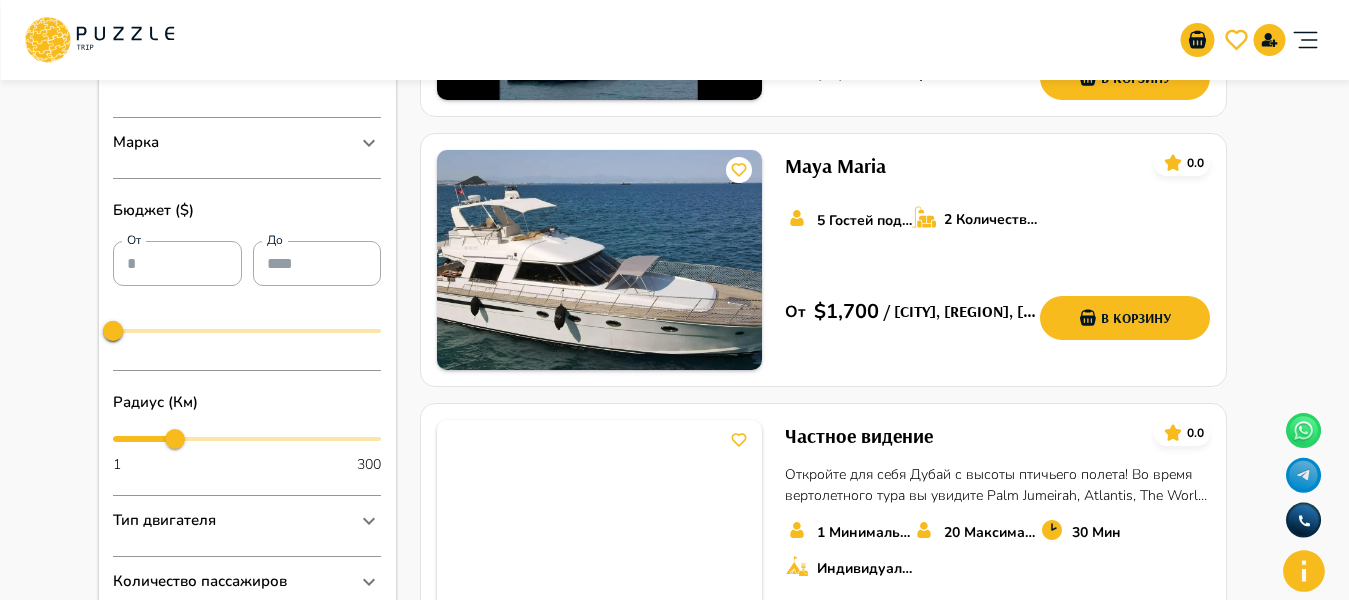 scroll, scrollTop: 820, scrollLeft: 0, axis: vertical 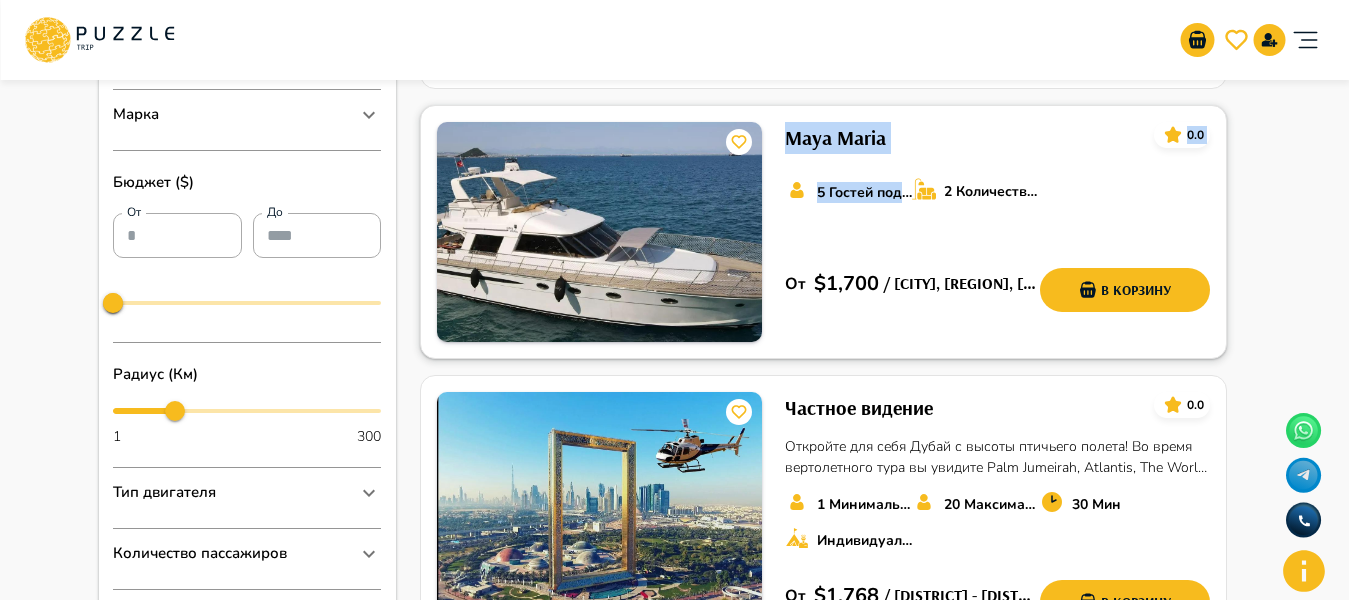 drag, startPoint x: 770, startPoint y: 127, endPoint x: 916, endPoint y: 160, distance: 149.683 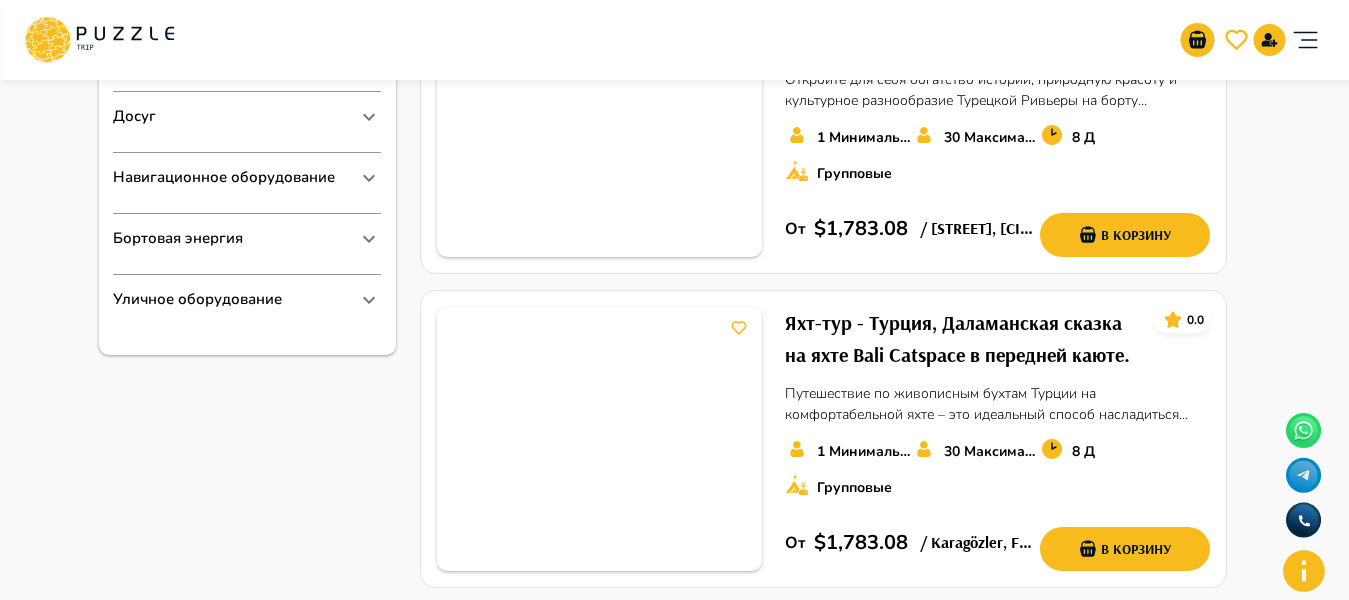 scroll, scrollTop: 1543, scrollLeft: 0, axis: vertical 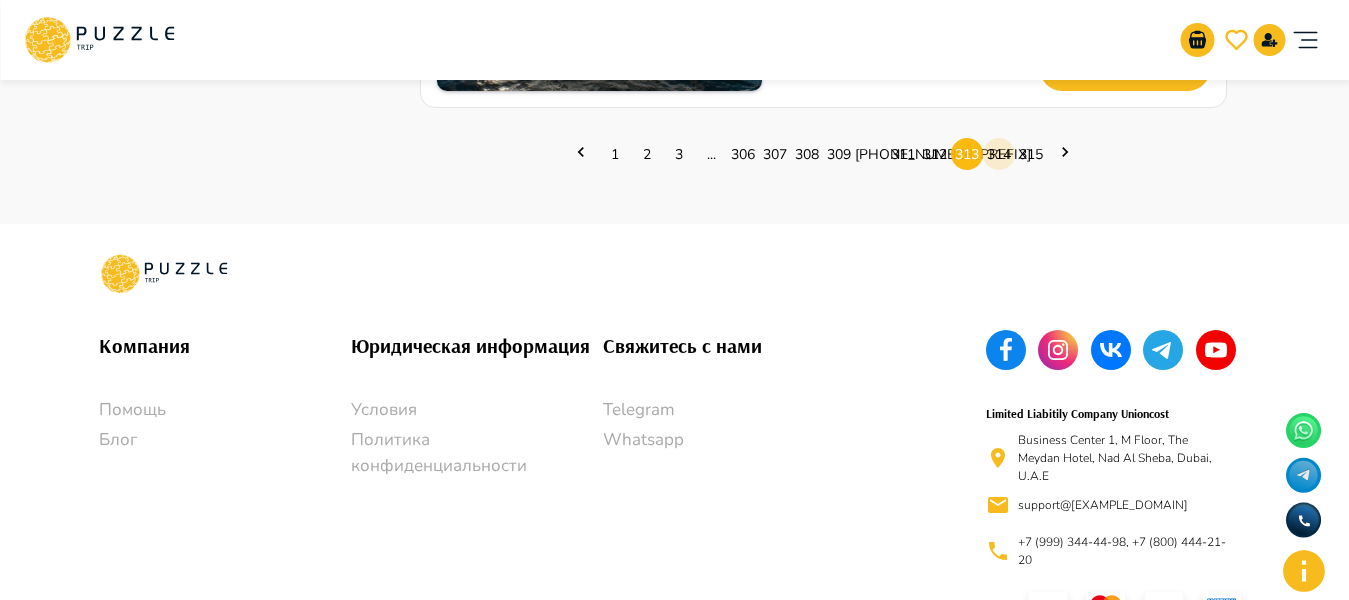 click on "314" at bounding box center (999, 154) 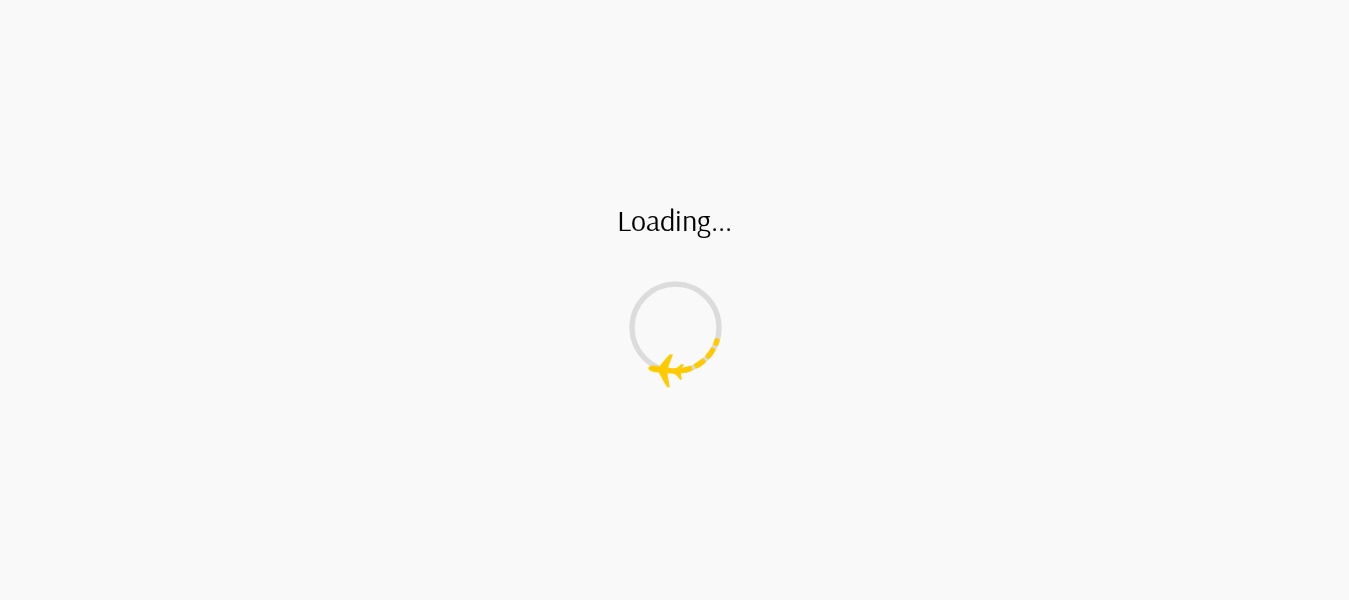 scroll, scrollTop: 0, scrollLeft: 0, axis: both 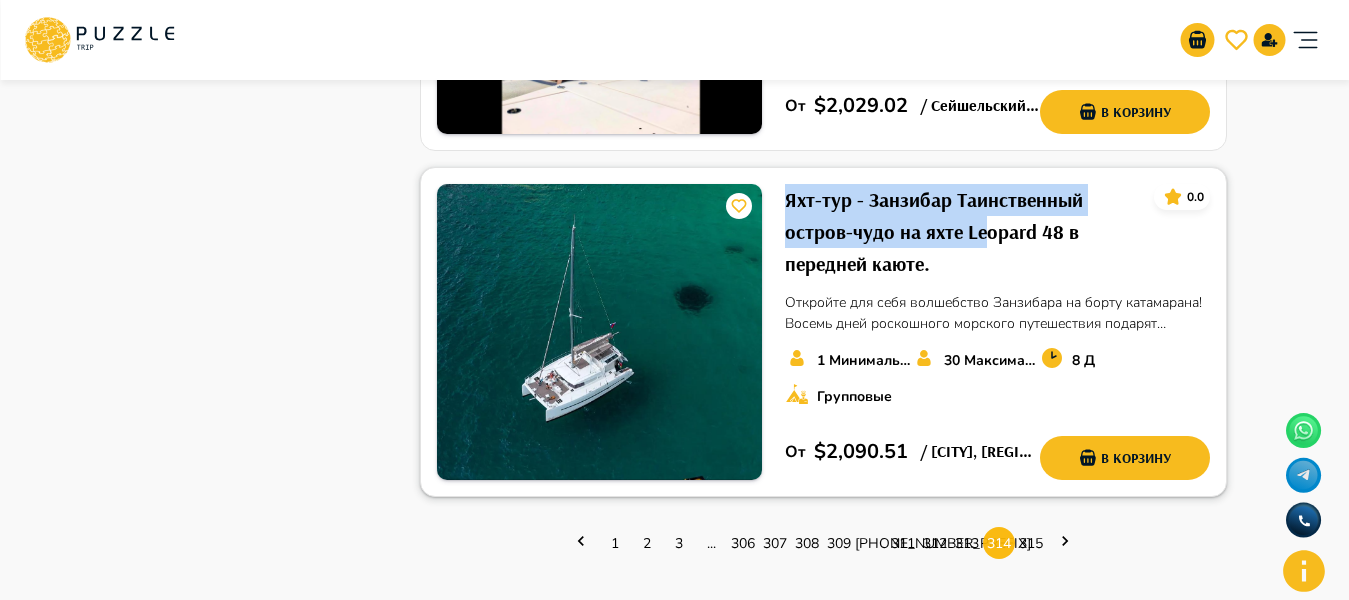 drag, startPoint x: 768, startPoint y: 179, endPoint x: 983, endPoint y: 235, distance: 222.17336 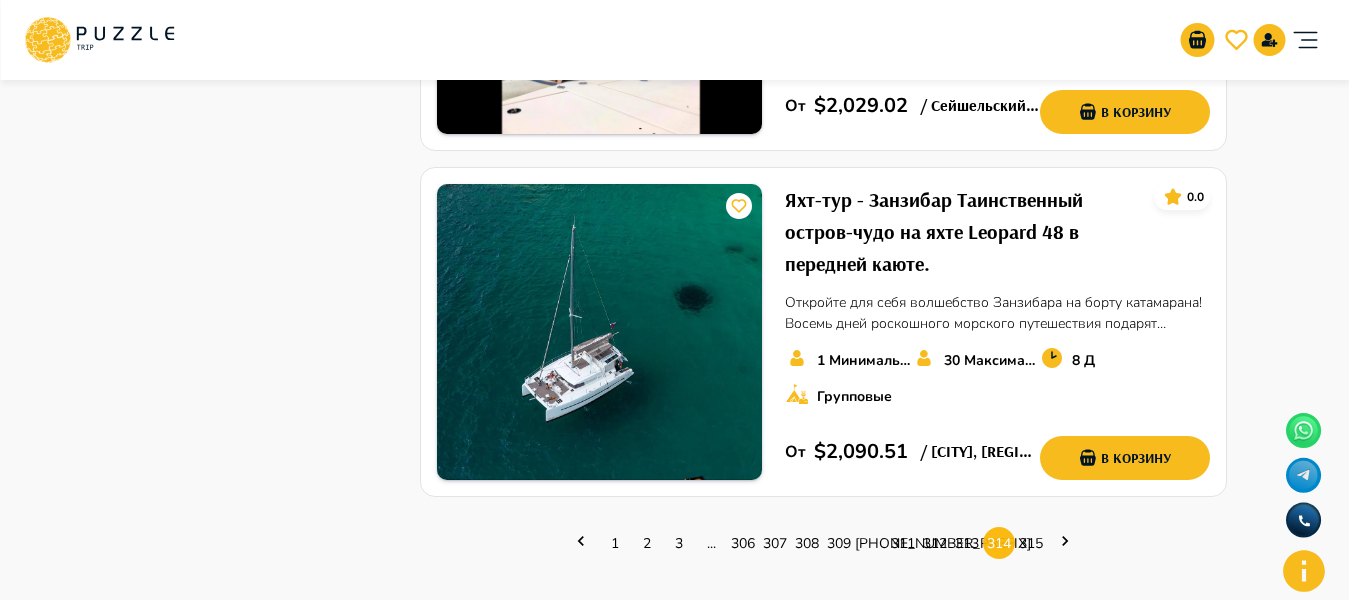 click on "Изменить категорию Открыть карту Очистить Город ​ *** ​ Категория Все *** ​ Подкатегория Автомобили бизнес Автомобили комфорт Автомобили эконом Электромобили Минивэны Мотоциклы Автомобили премиум Спорткары Кроссоверы Мегаяхты Катера Парусные лодки Отели на воде Яхты Парки развлечений и аквапарки Развлекательные и образовательные центры Детские и семейные фотосессии Парки развлечений и аквапарки Пляжи и пляжные клубы Круизы на яхтах Развлечения в воздухе Развлечения в пустыне Развлечения на воде События Исторические экскурсии Музеи и галереи Год" at bounding box center [674, -1155] 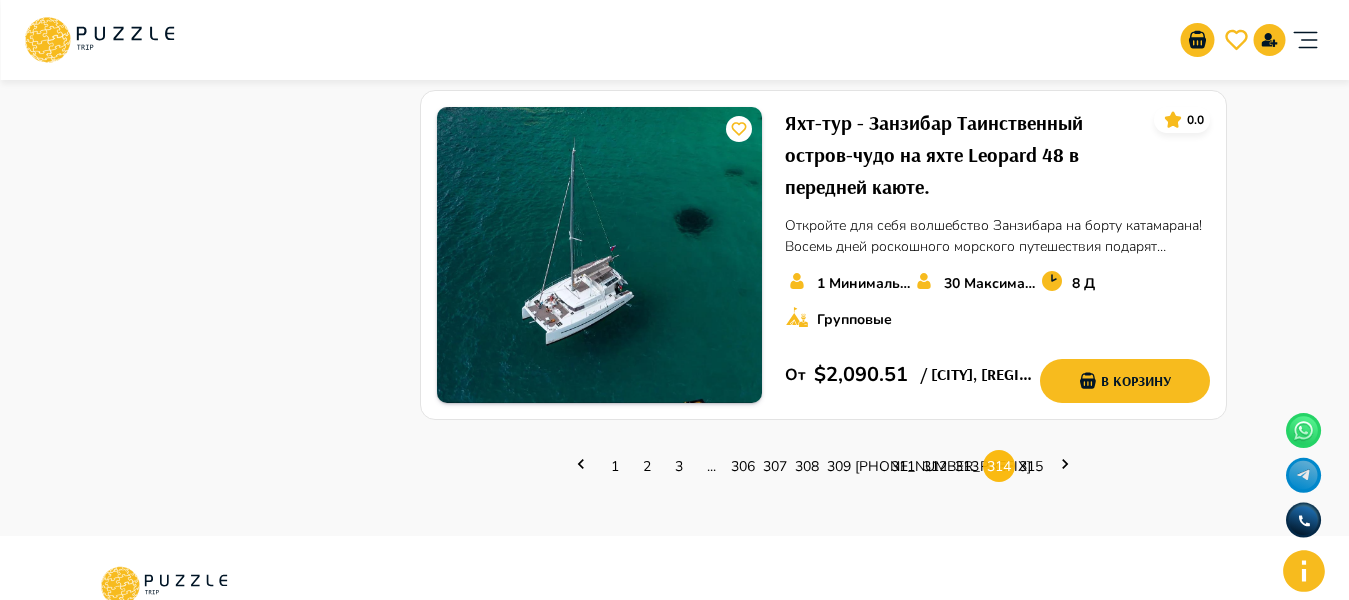scroll, scrollTop: 3076, scrollLeft: 0, axis: vertical 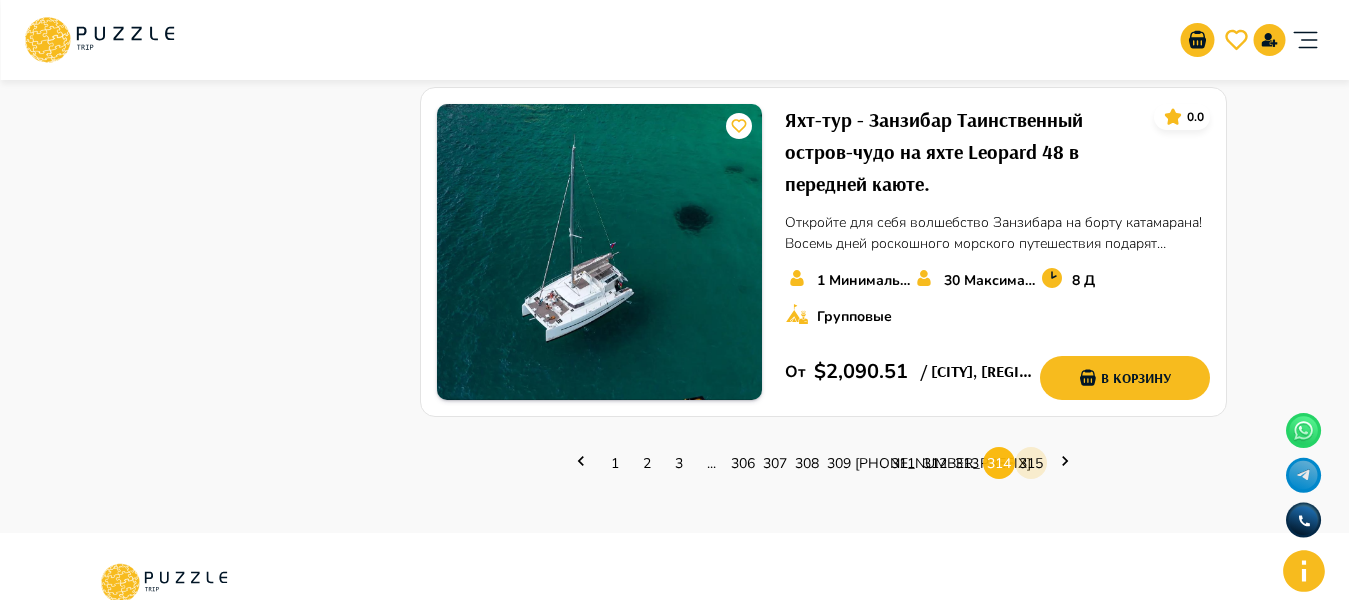click on "315" at bounding box center (1031, 463) 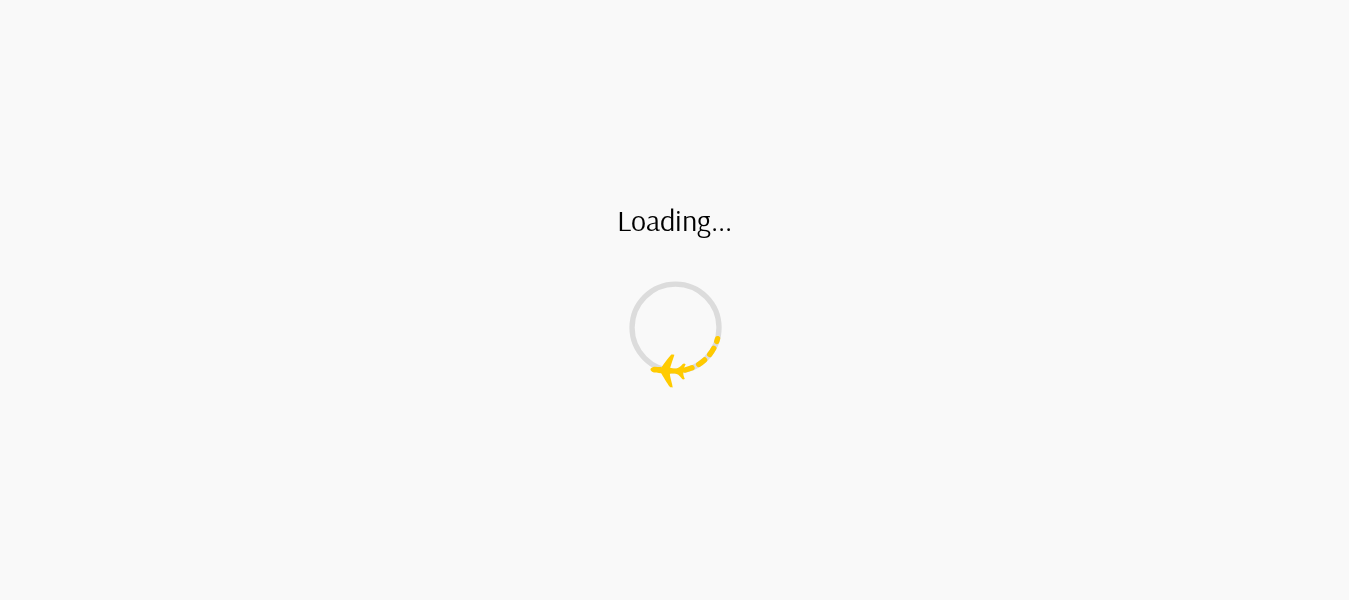 scroll, scrollTop: 0, scrollLeft: 0, axis: both 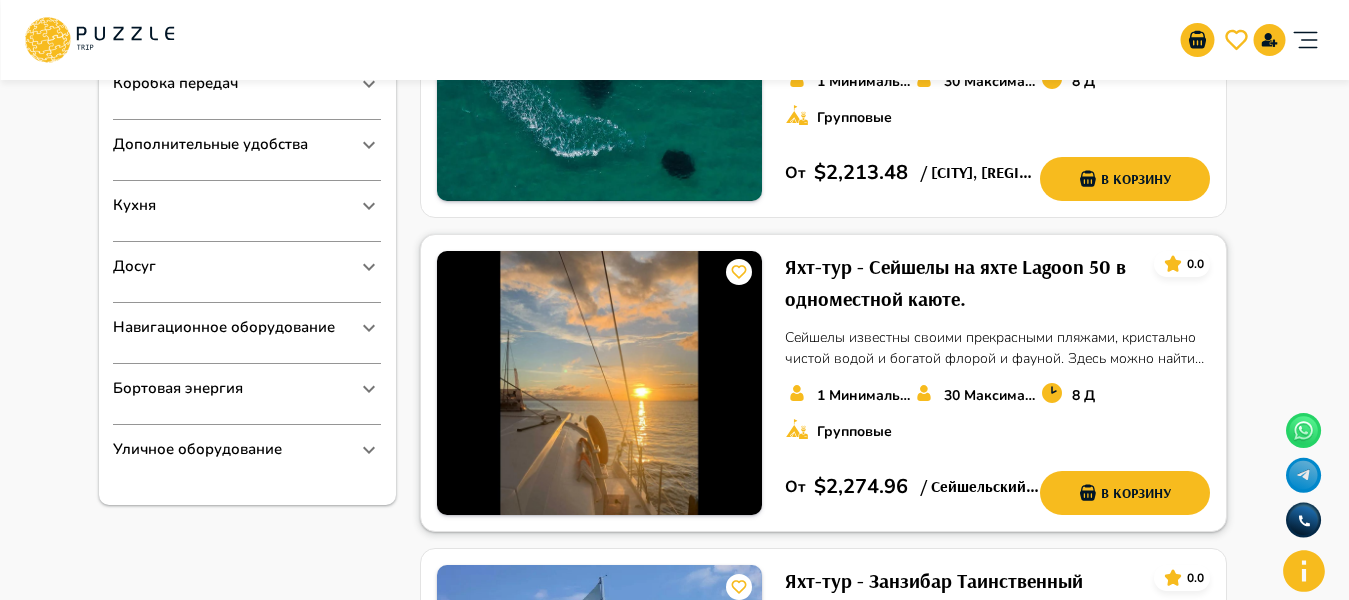 click on "Яхт-тур - Сейшелы на яхте Lagoon 50 в одноместной каюте." at bounding box center (961, 283) 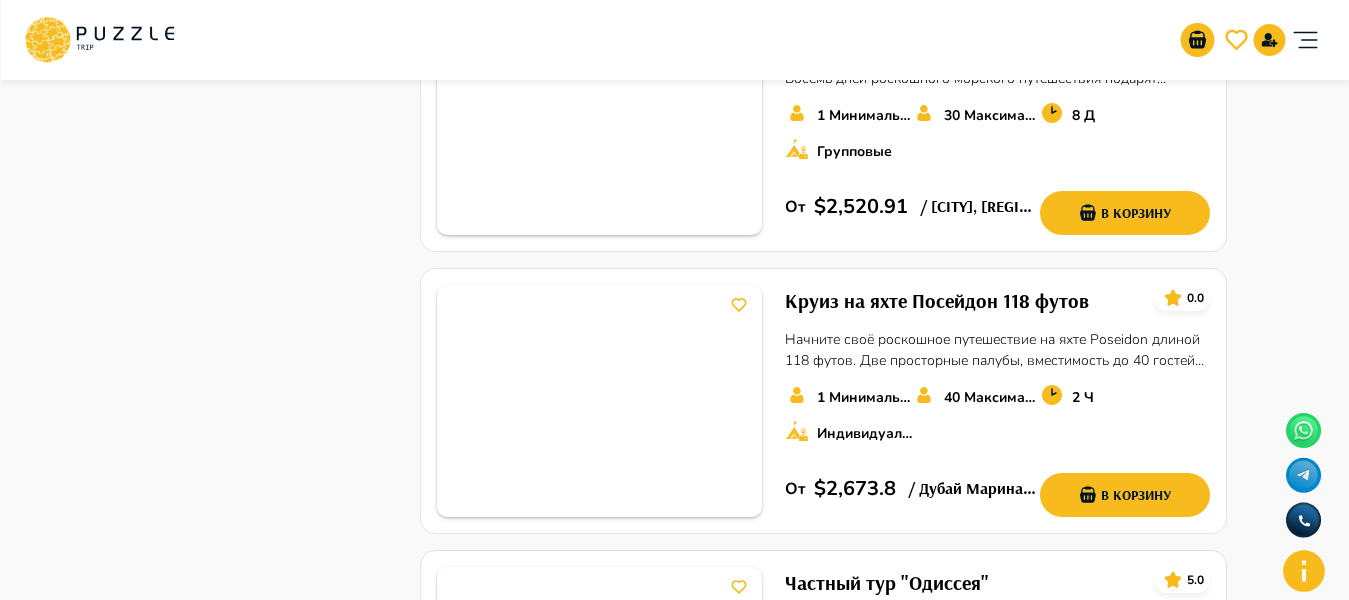 scroll, scrollTop: 2619, scrollLeft: 0, axis: vertical 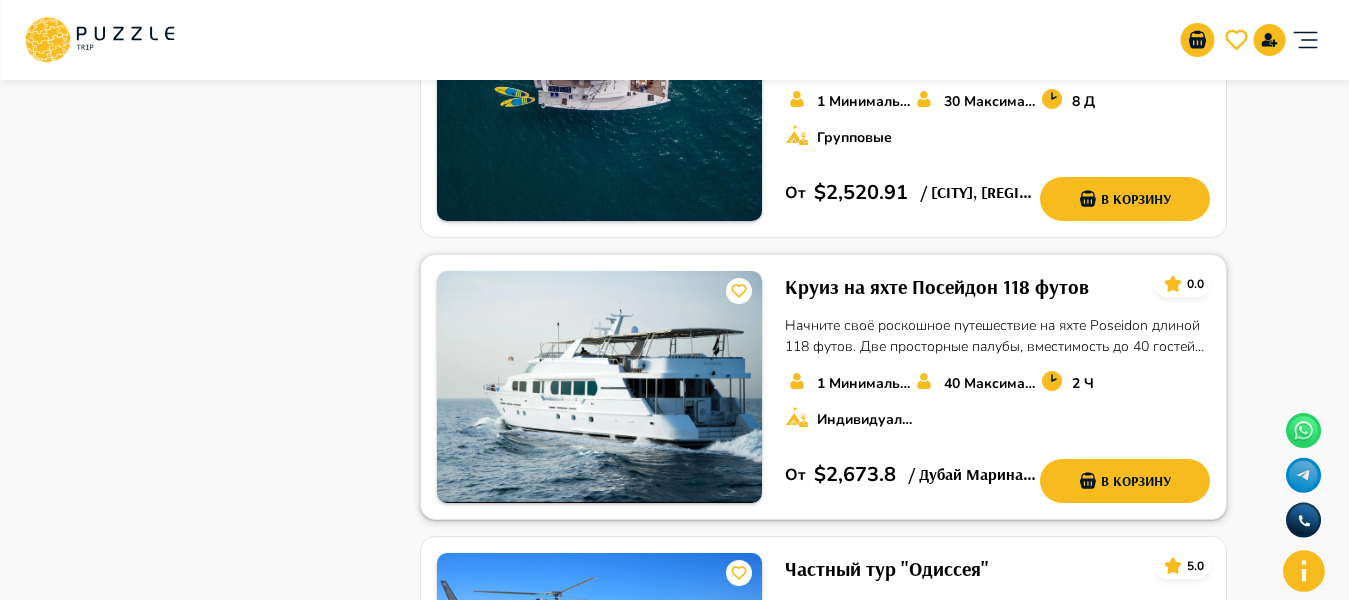 click on "Круиз на яхте Посейдон 118 футов" at bounding box center [937, 287] 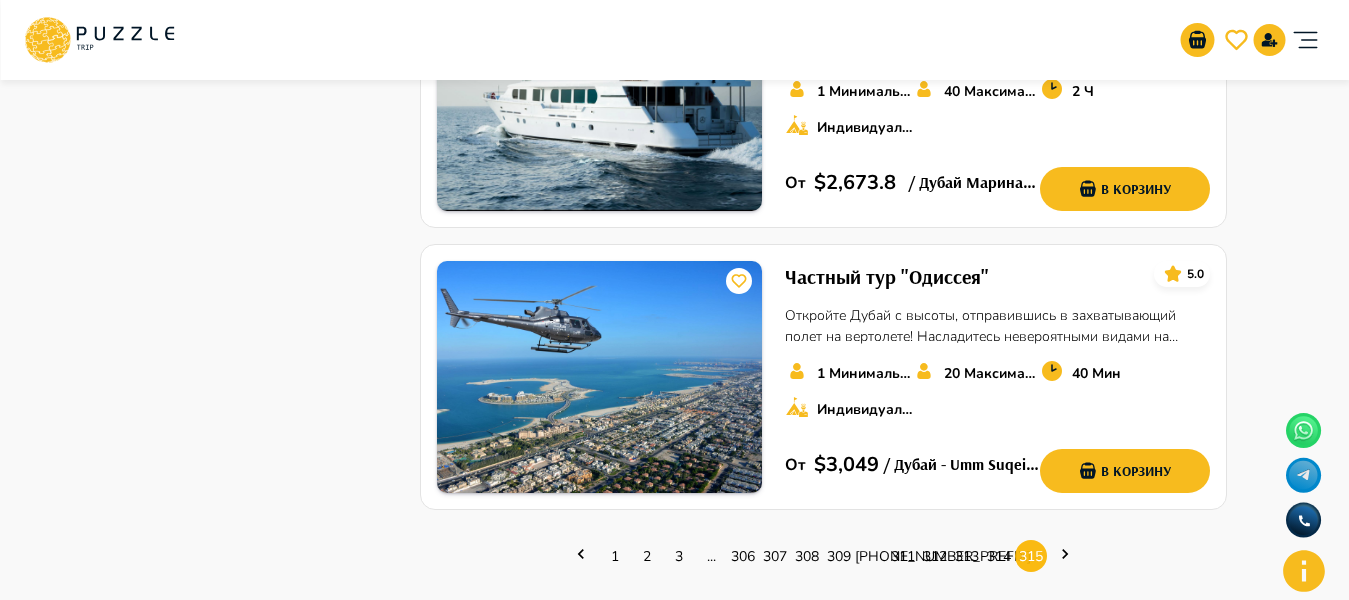 scroll, scrollTop: 3037, scrollLeft: 0, axis: vertical 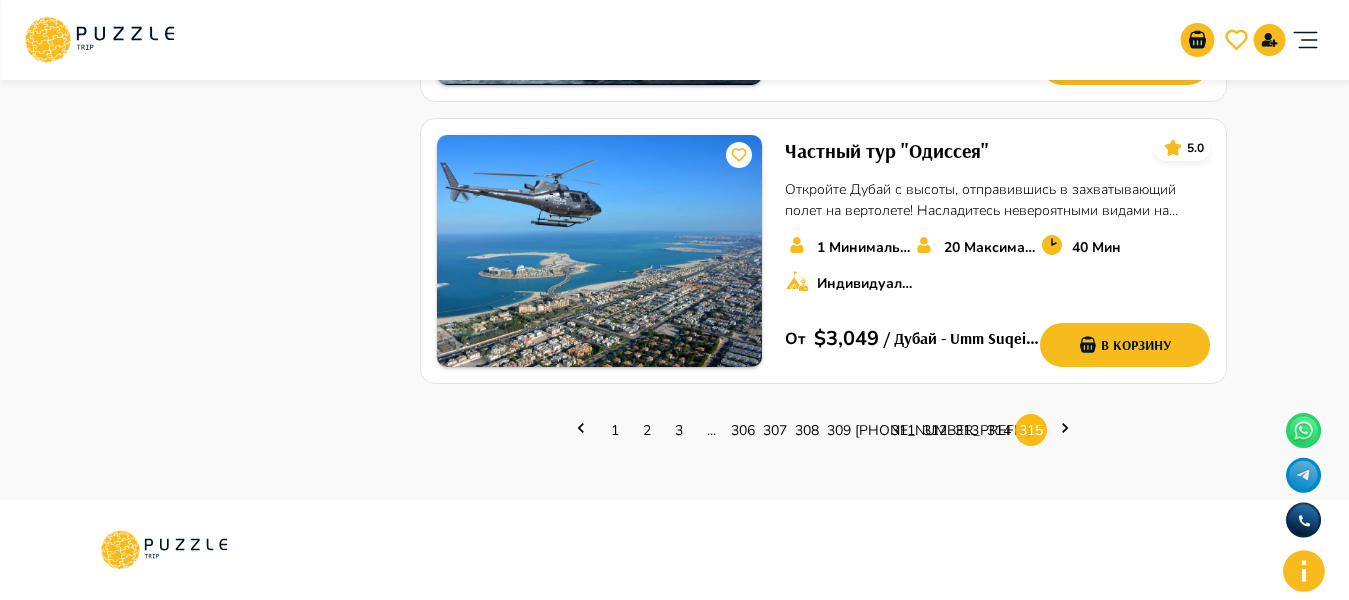 click at bounding box center [1065, 430] 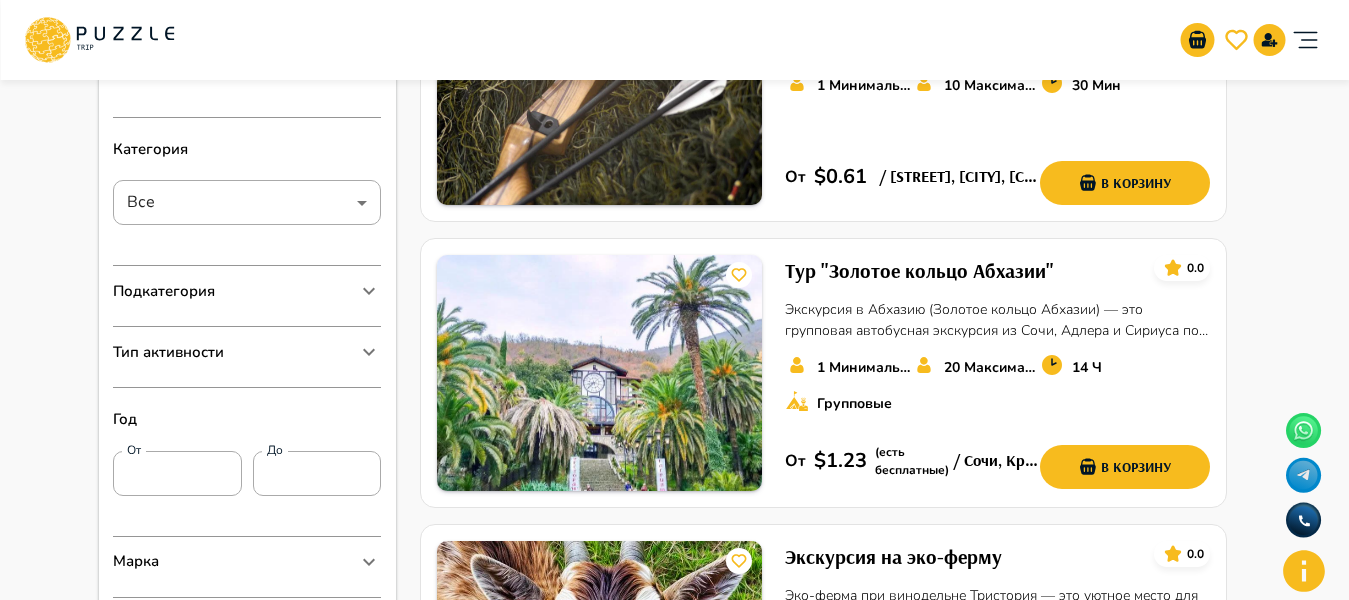 scroll, scrollTop: 0, scrollLeft: 0, axis: both 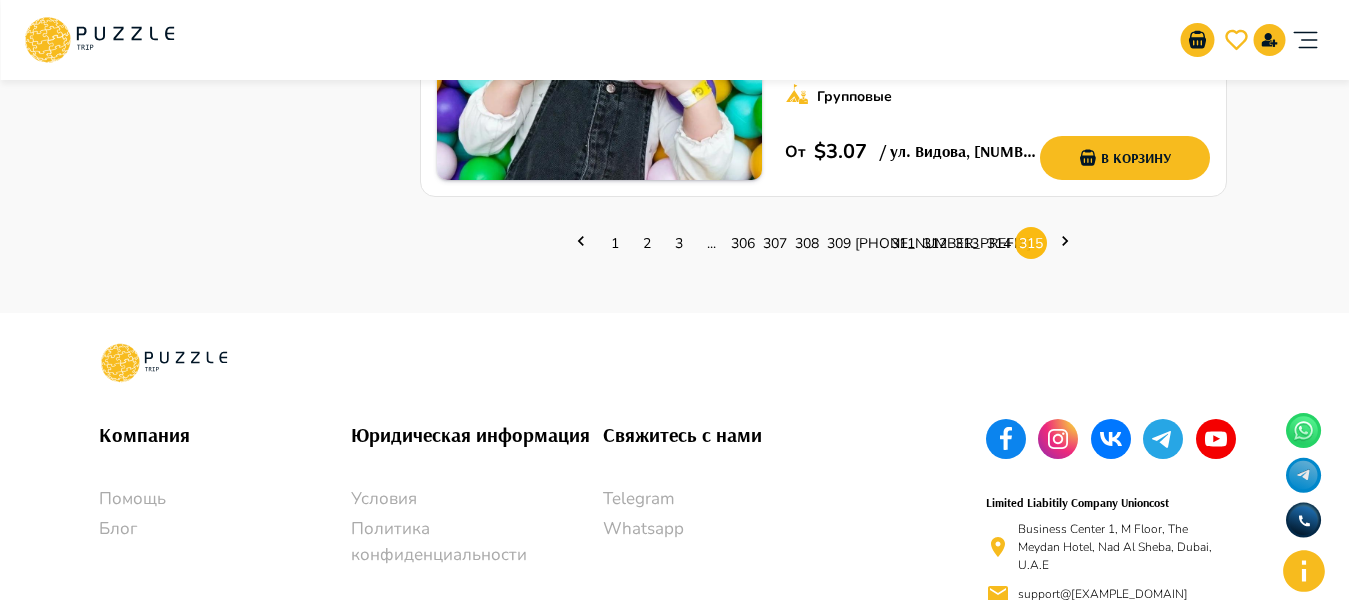 click 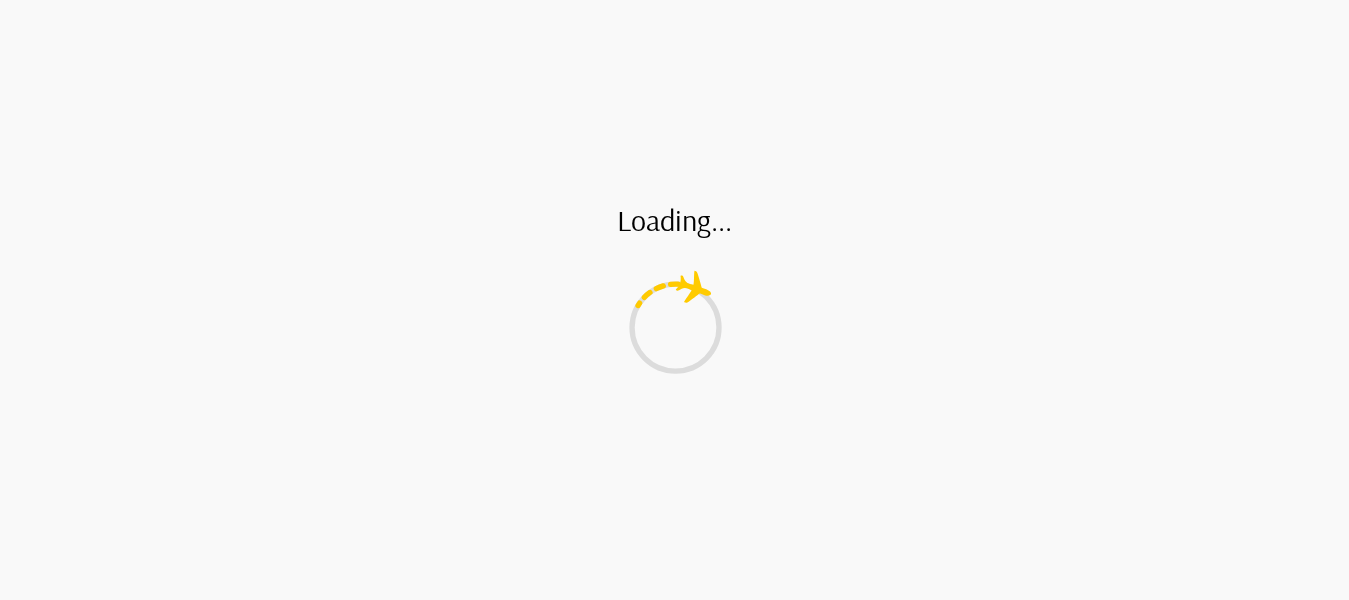 click on "Loading..." at bounding box center [674, 300] 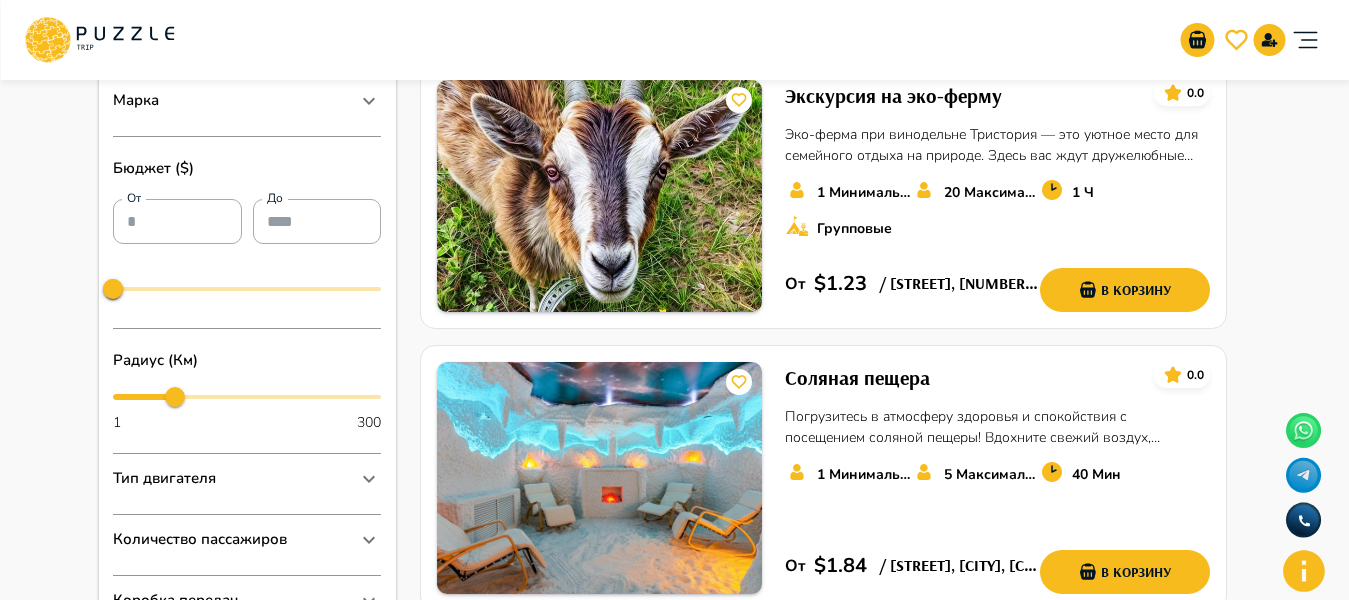 scroll, scrollTop: 0, scrollLeft: 0, axis: both 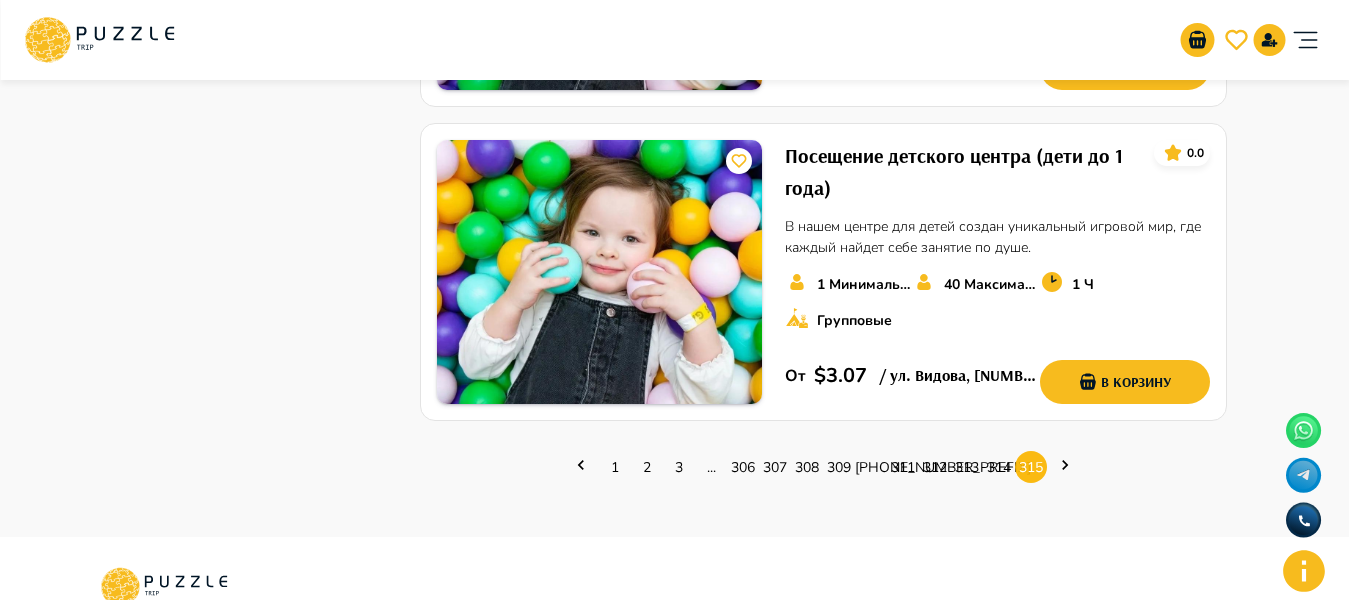 click 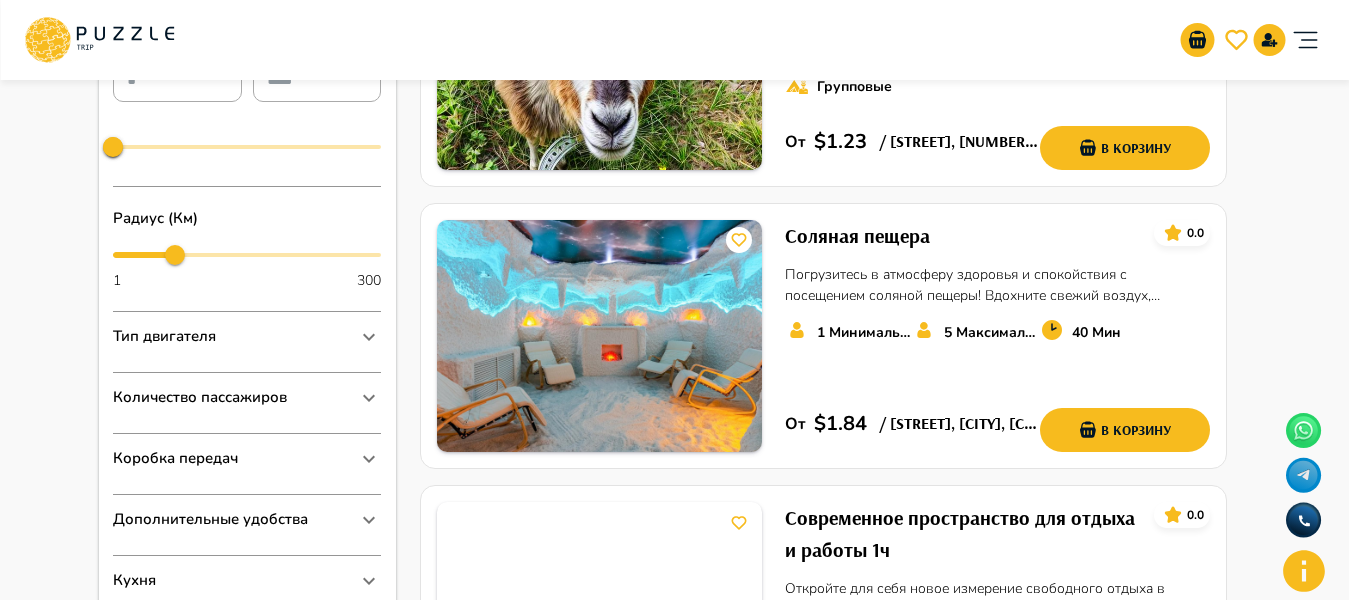 scroll, scrollTop: 0, scrollLeft: 0, axis: both 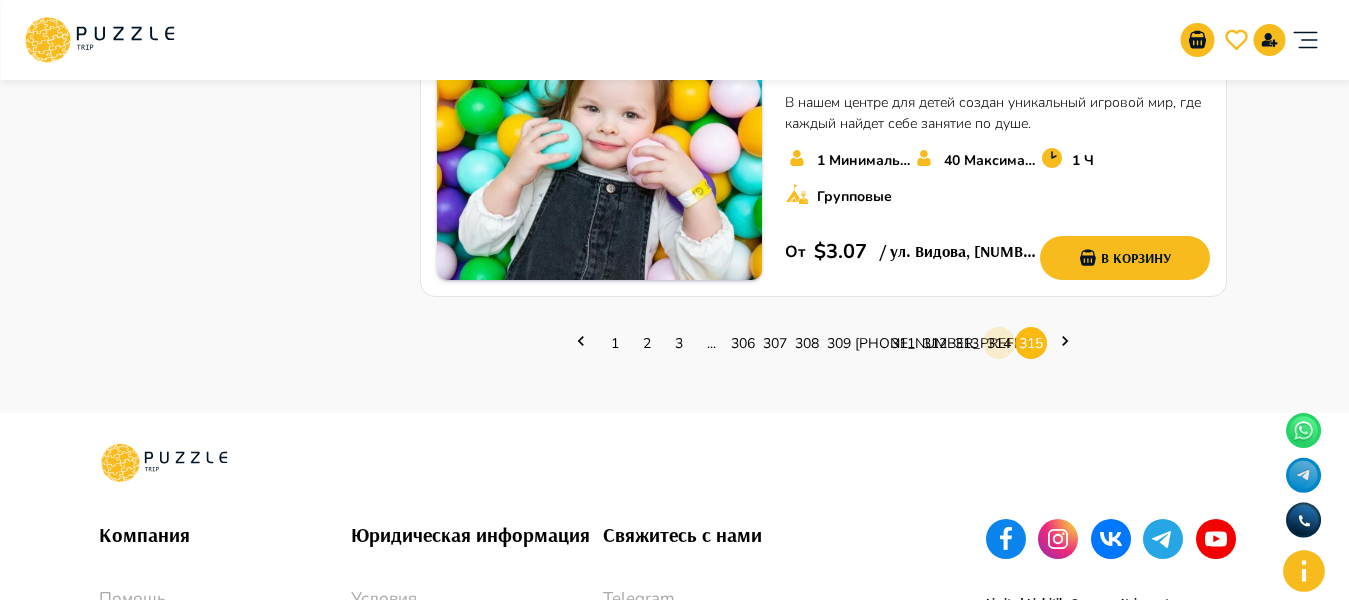 click on "314" at bounding box center (999, 343) 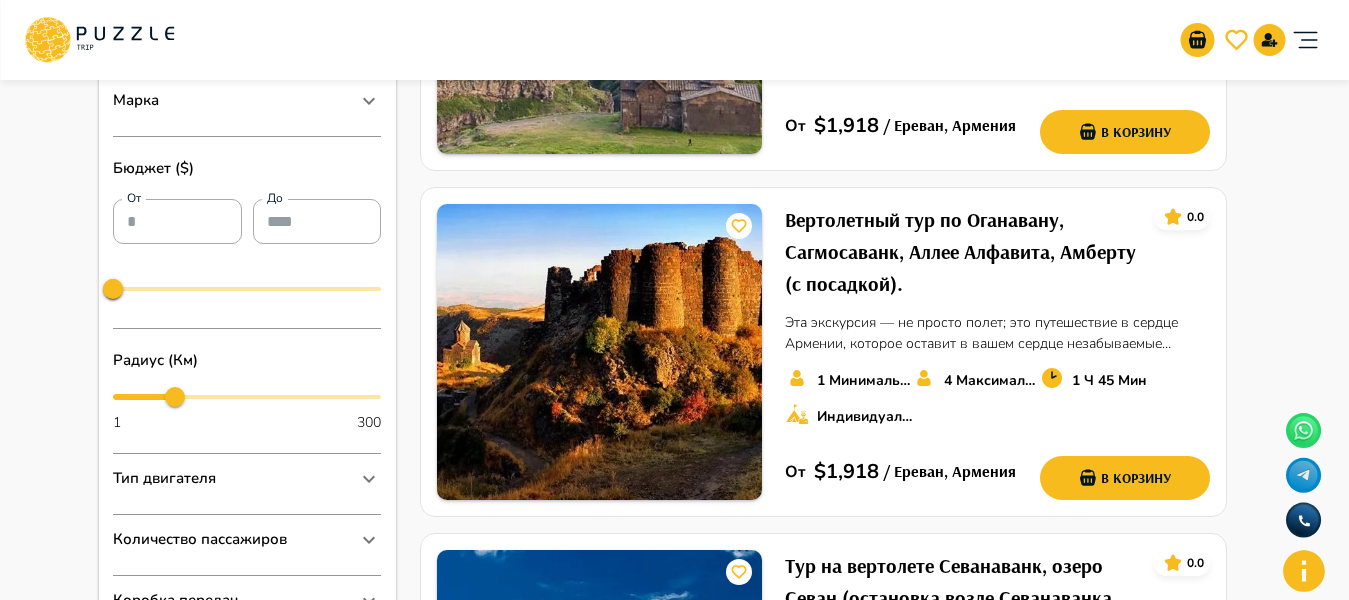 scroll, scrollTop: 0, scrollLeft: 0, axis: both 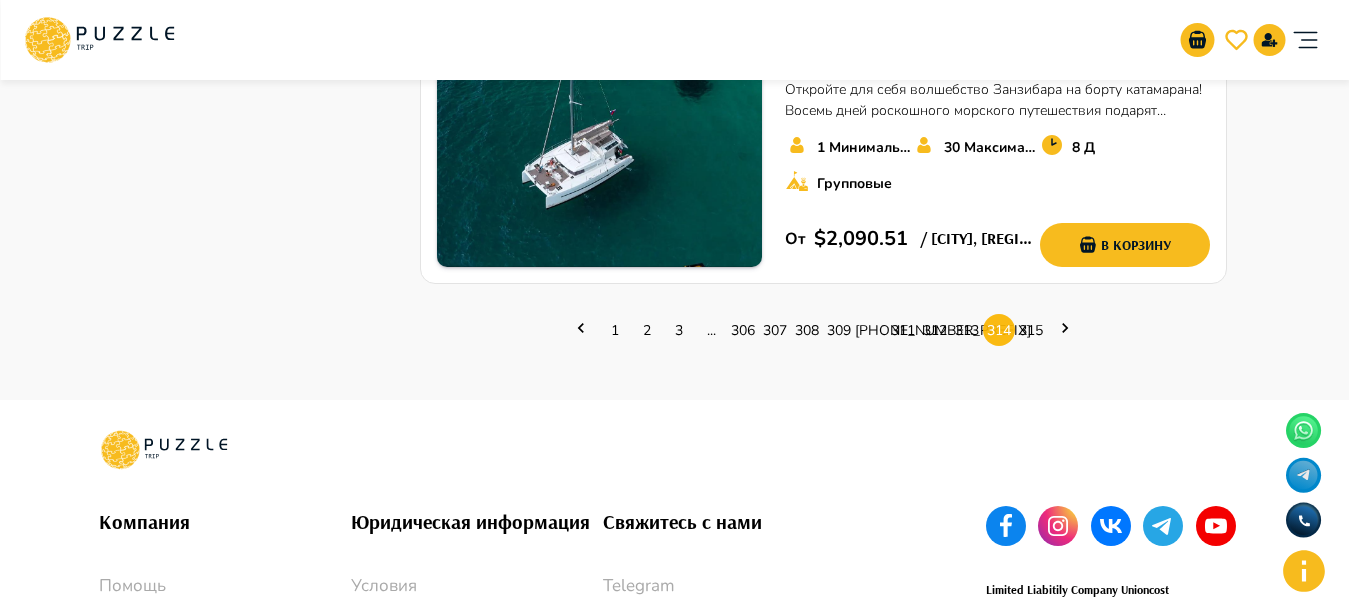 click 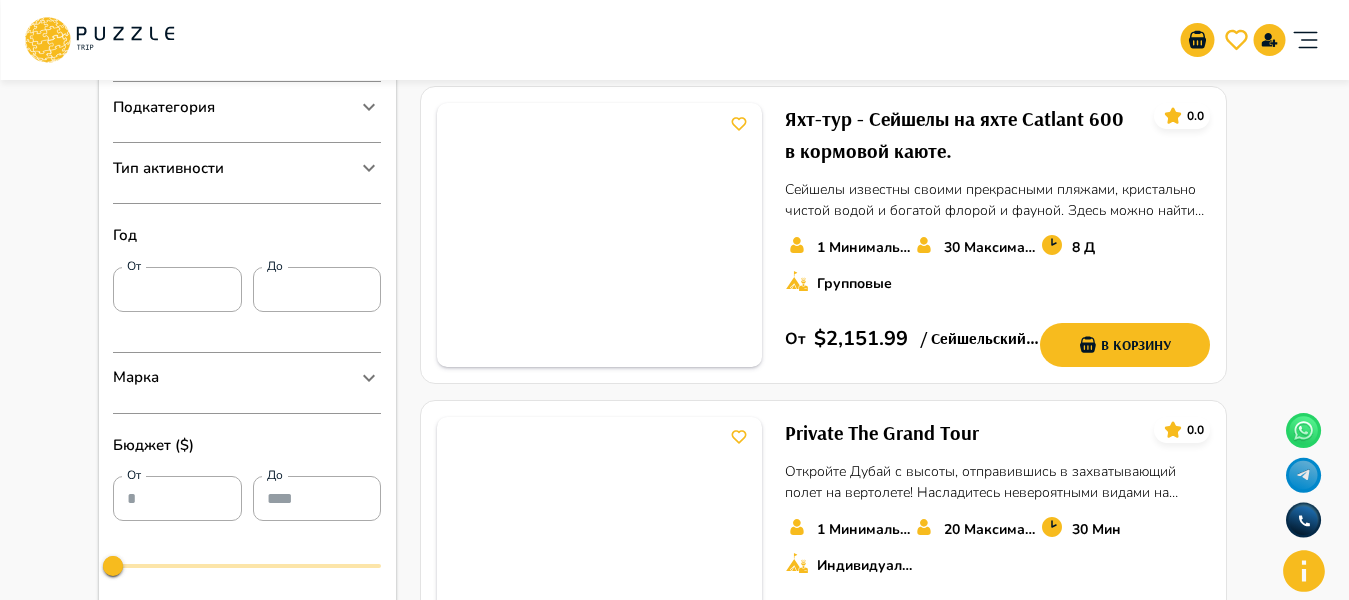 scroll, scrollTop: 0, scrollLeft: 0, axis: both 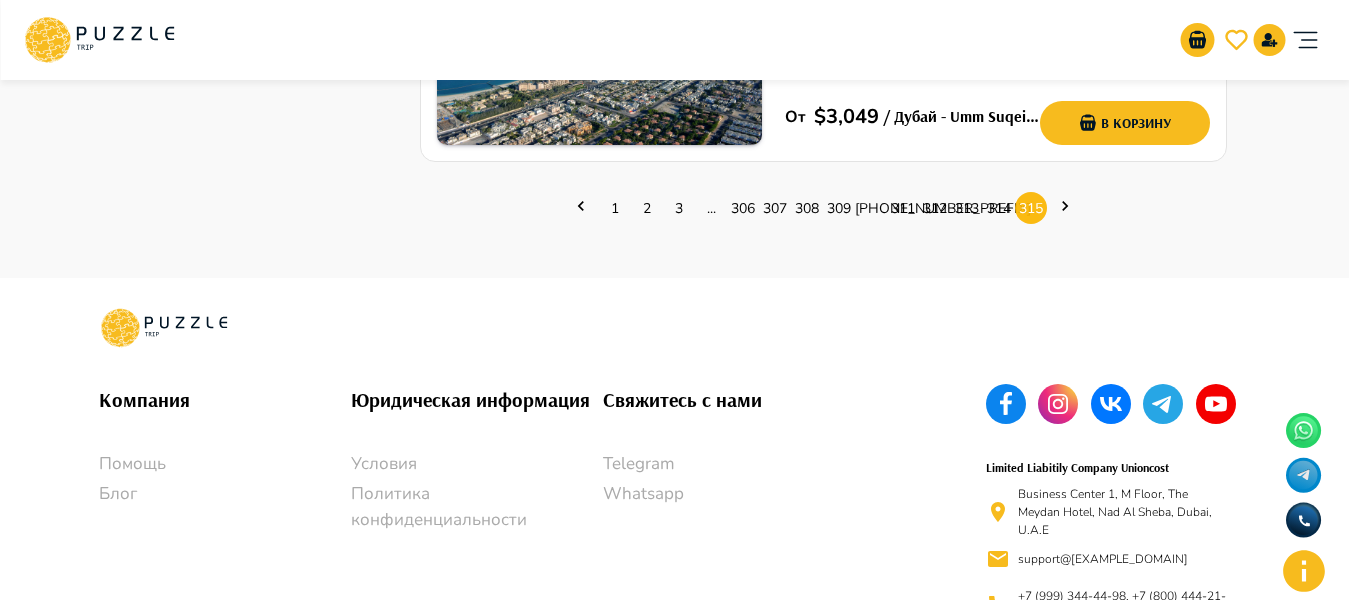 click 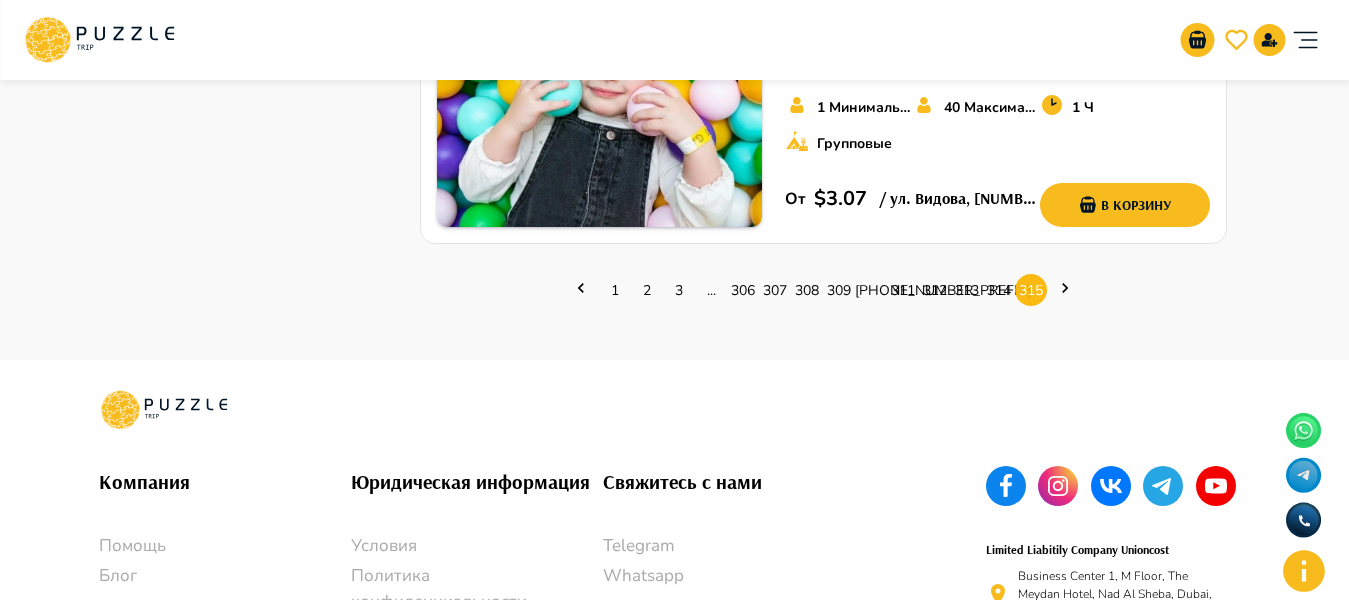 scroll, scrollTop: 2950, scrollLeft: 0, axis: vertical 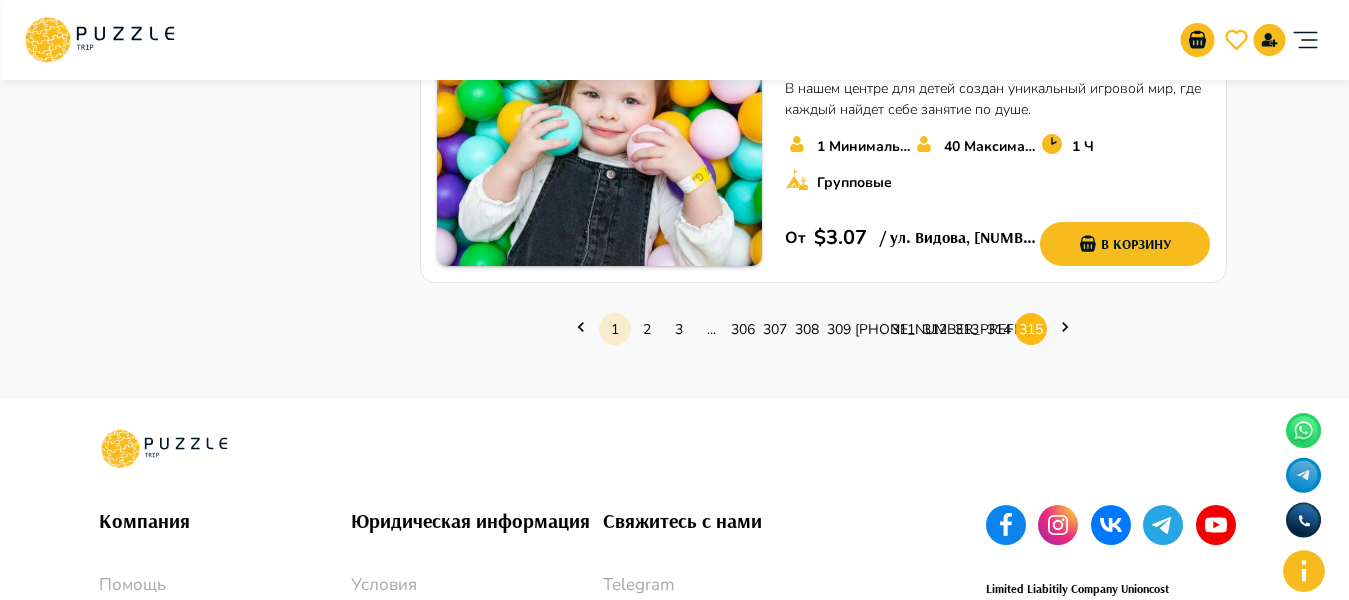 click on "1" at bounding box center [615, 329] 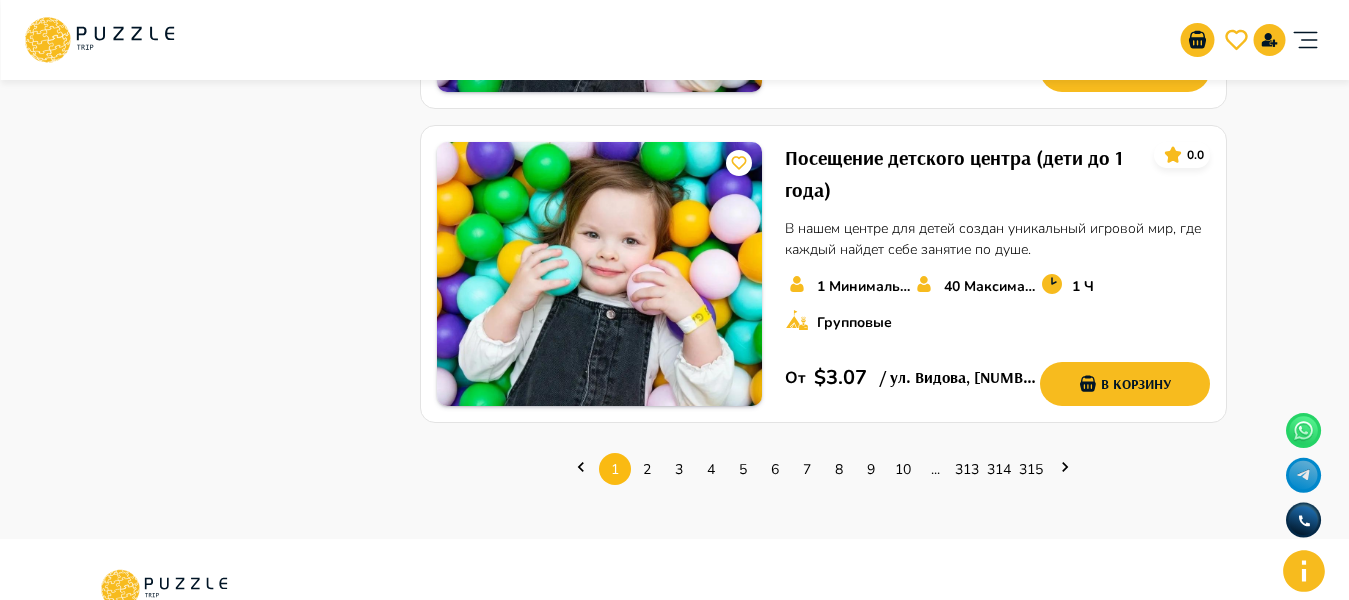 scroll, scrollTop: 2797, scrollLeft: 0, axis: vertical 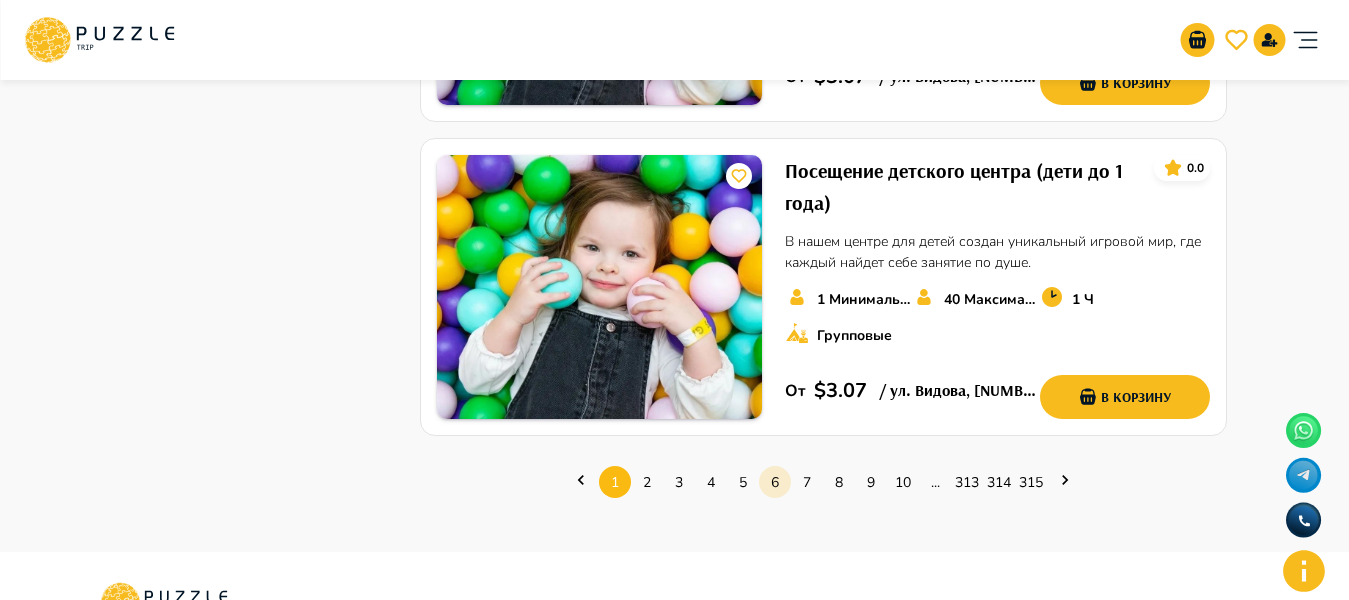 click on "6" at bounding box center (775, 482) 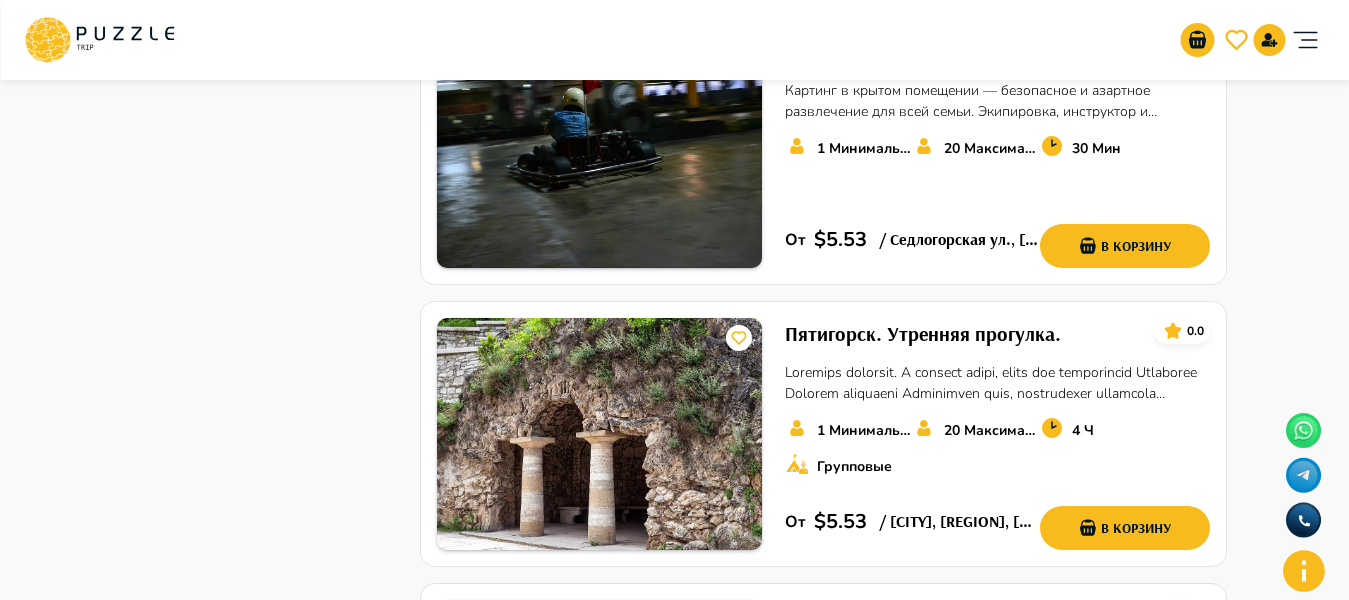scroll, scrollTop: 2156, scrollLeft: 0, axis: vertical 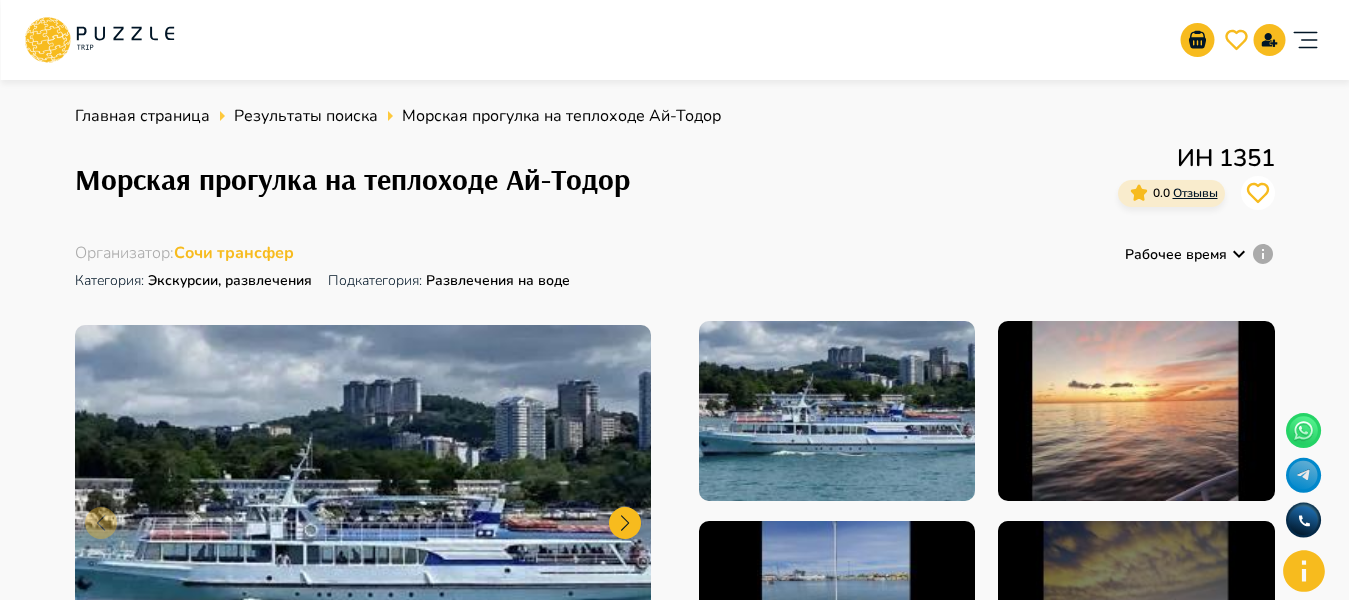 click on "Организаторам услуг Турагентствам Зарегистрироваться Войти USD *** RU   **" at bounding box center (674, 40) 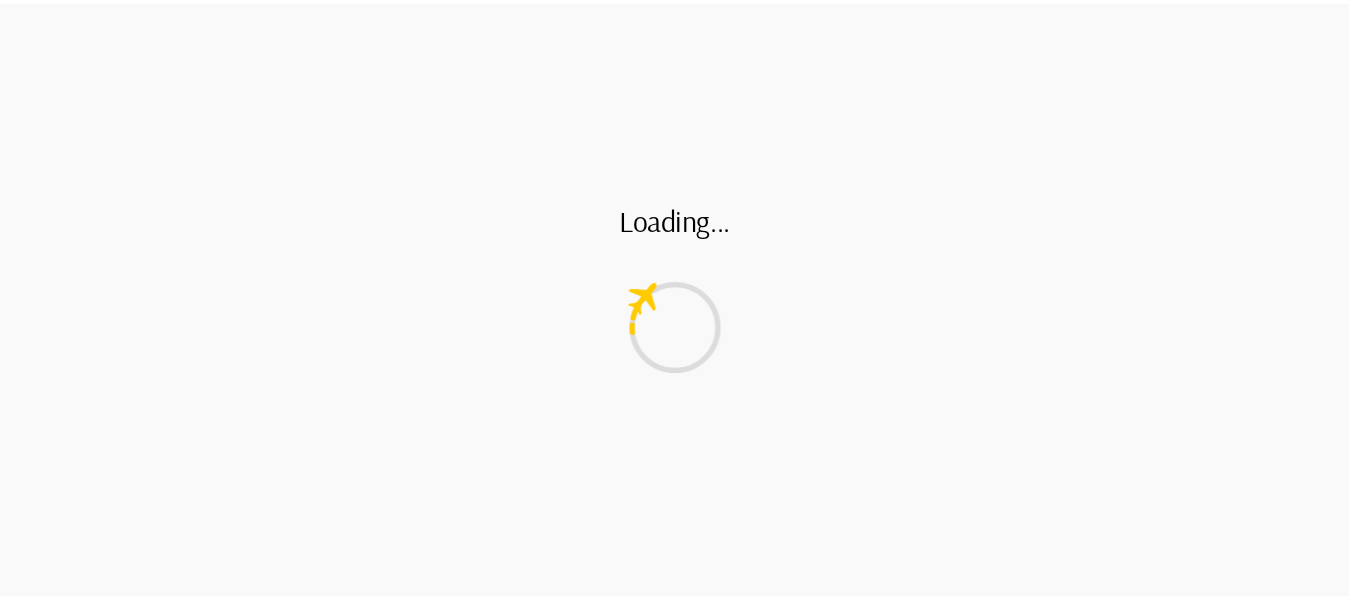scroll, scrollTop: 0, scrollLeft: 0, axis: both 